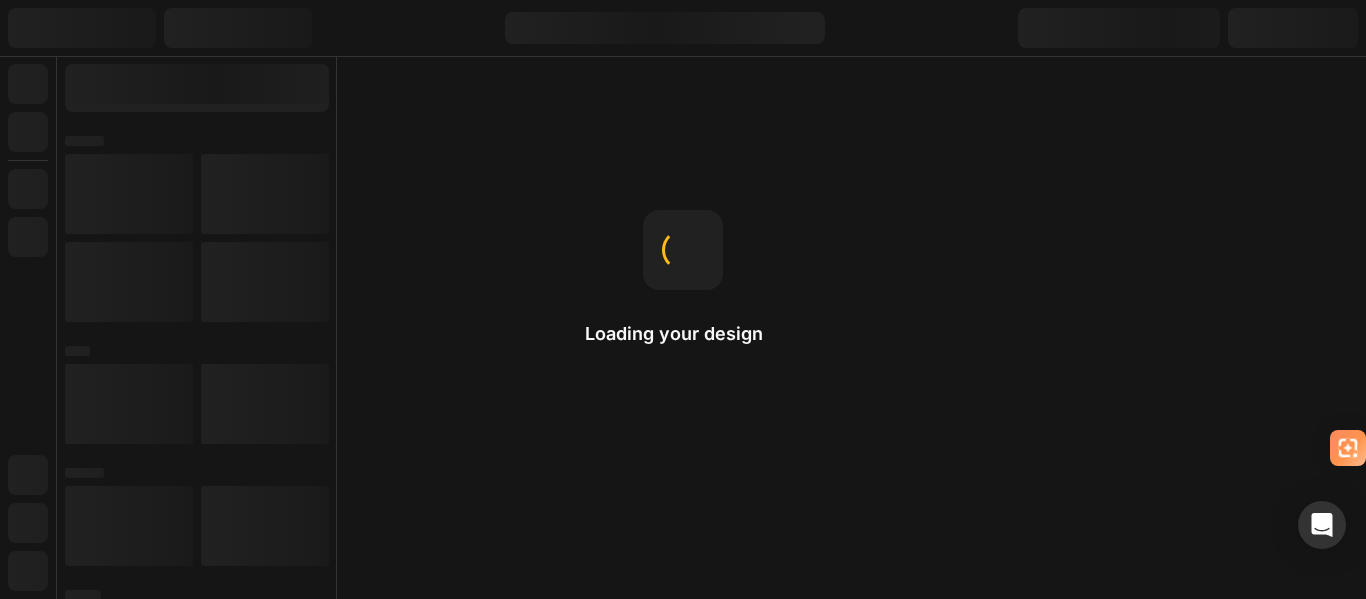 scroll, scrollTop: 0, scrollLeft: 0, axis: both 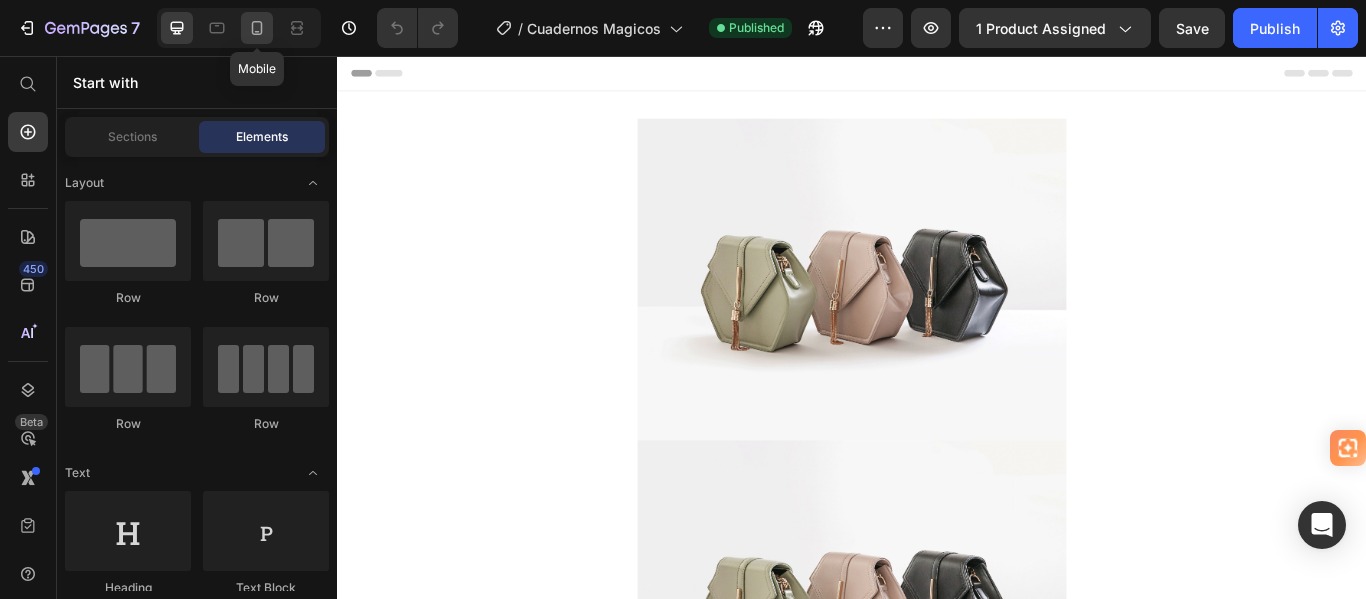 click 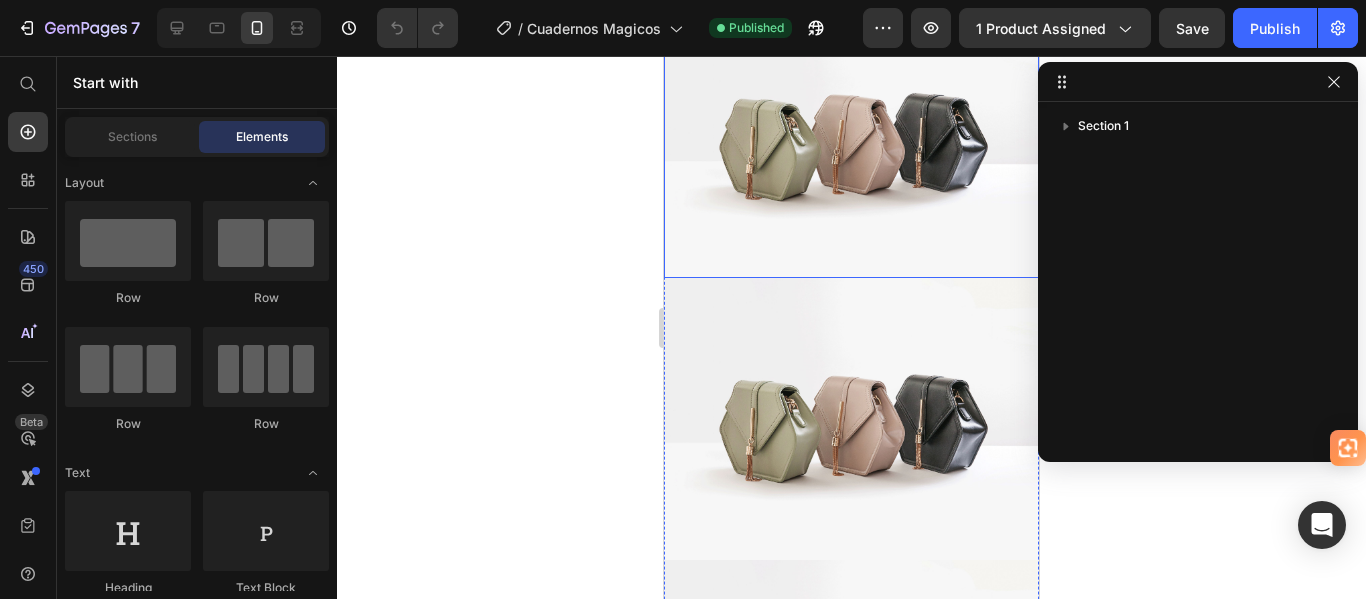 scroll, scrollTop: 0, scrollLeft: 0, axis: both 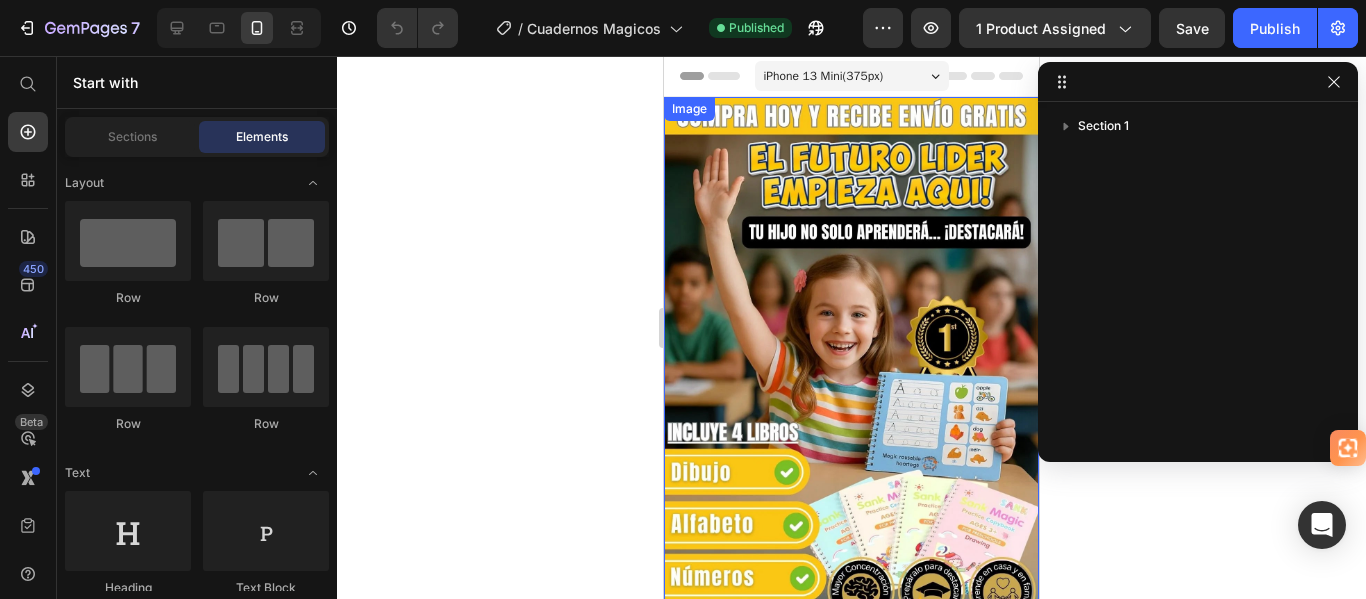 click at bounding box center [851, 430] 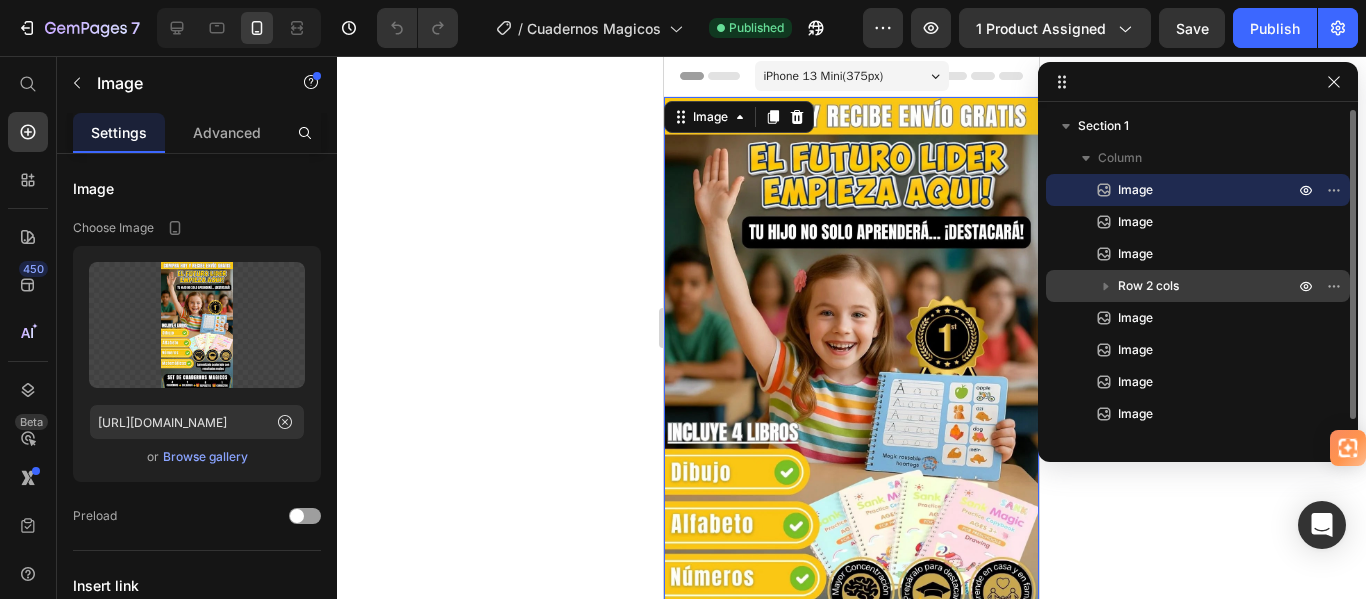 click 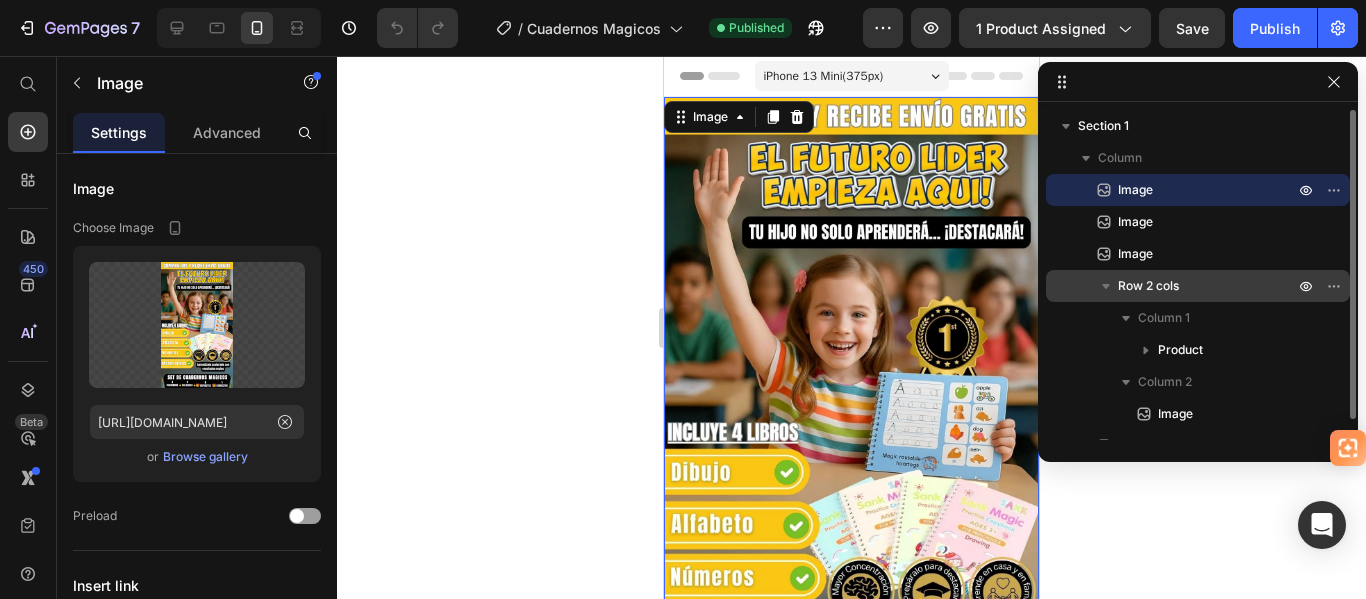 click 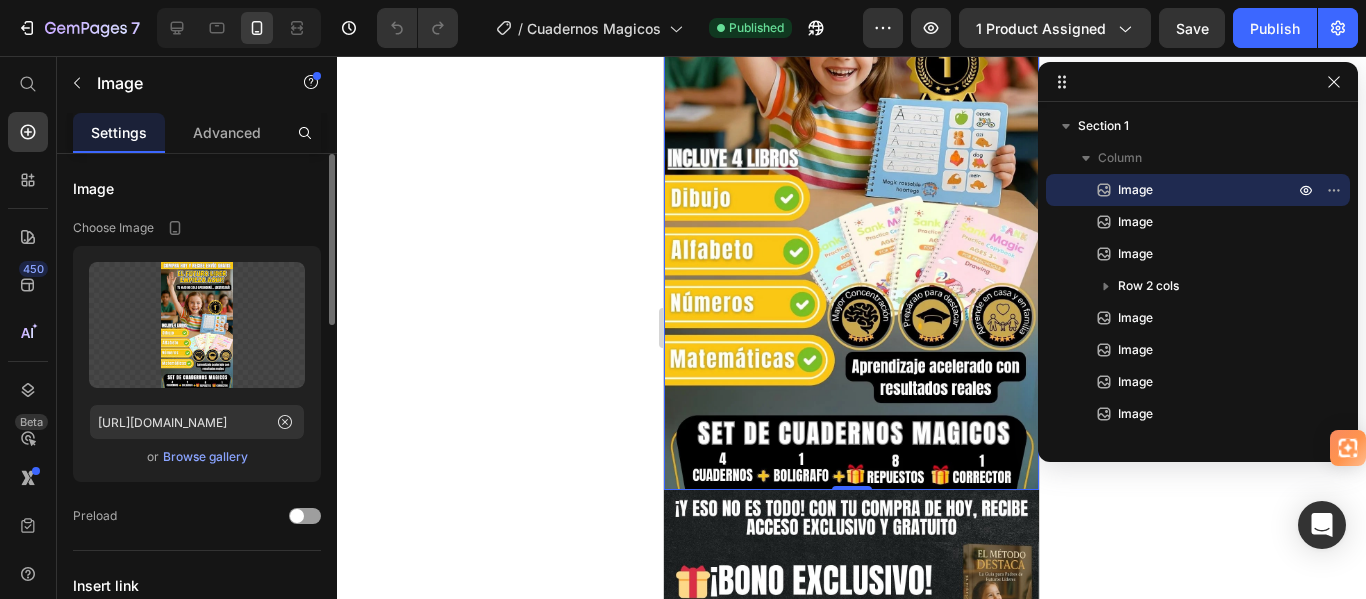 scroll, scrollTop: 200, scrollLeft: 0, axis: vertical 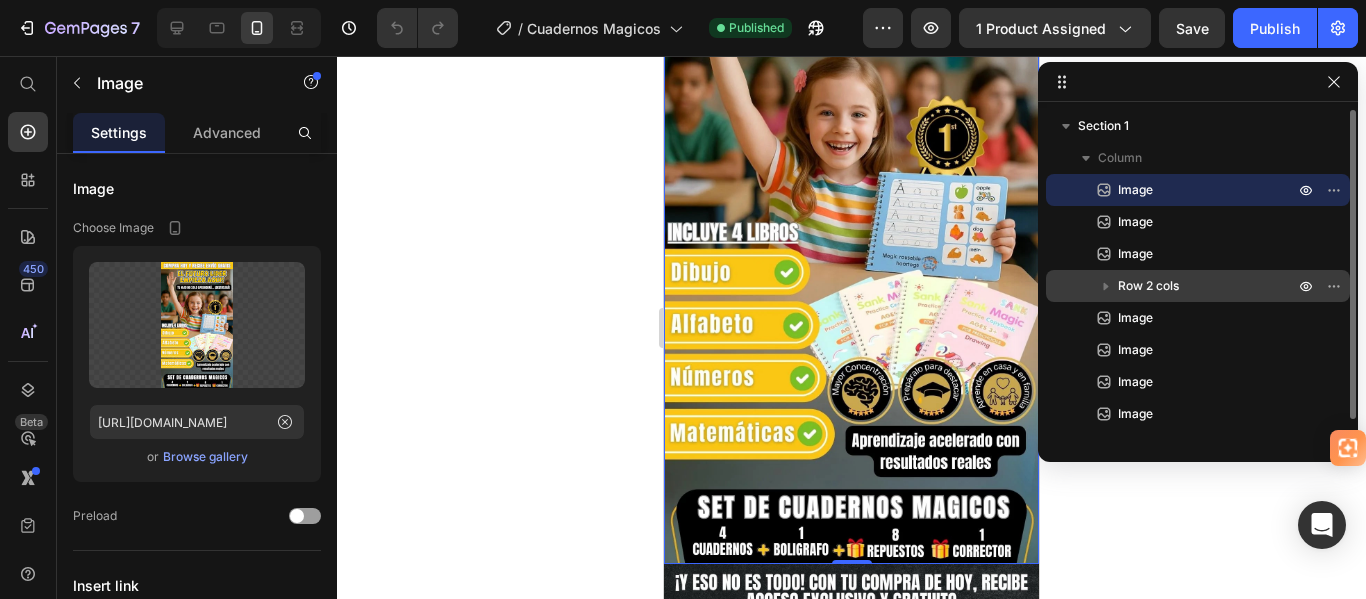 click 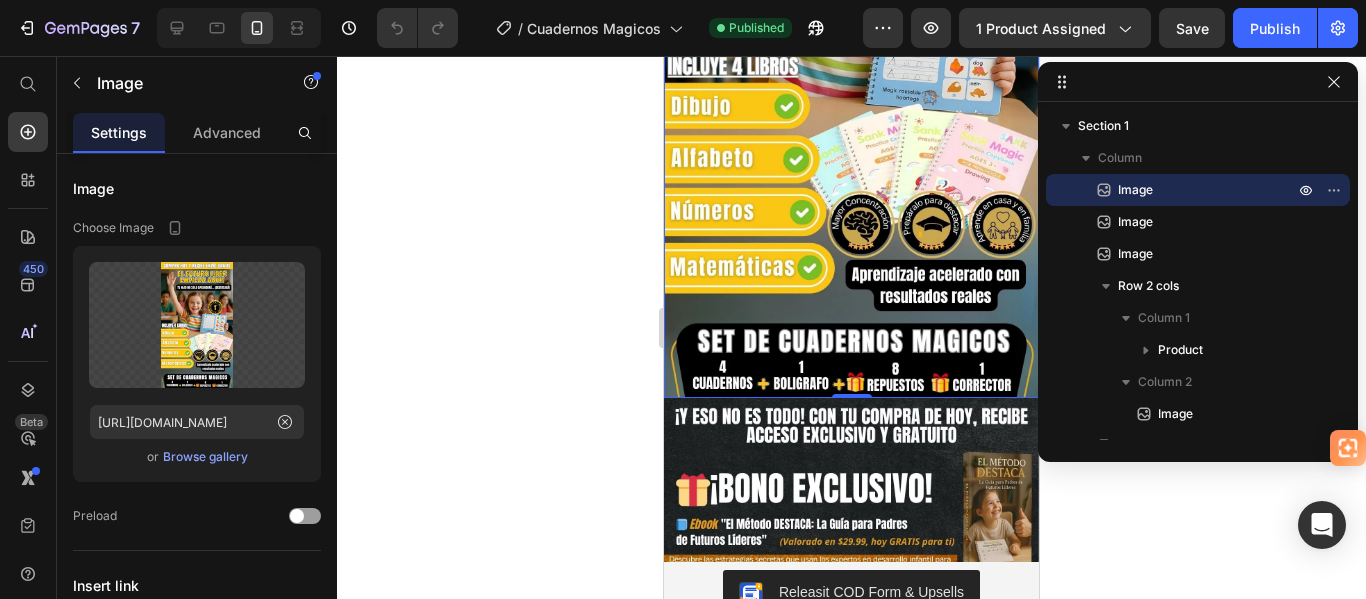 scroll, scrollTop: 400, scrollLeft: 0, axis: vertical 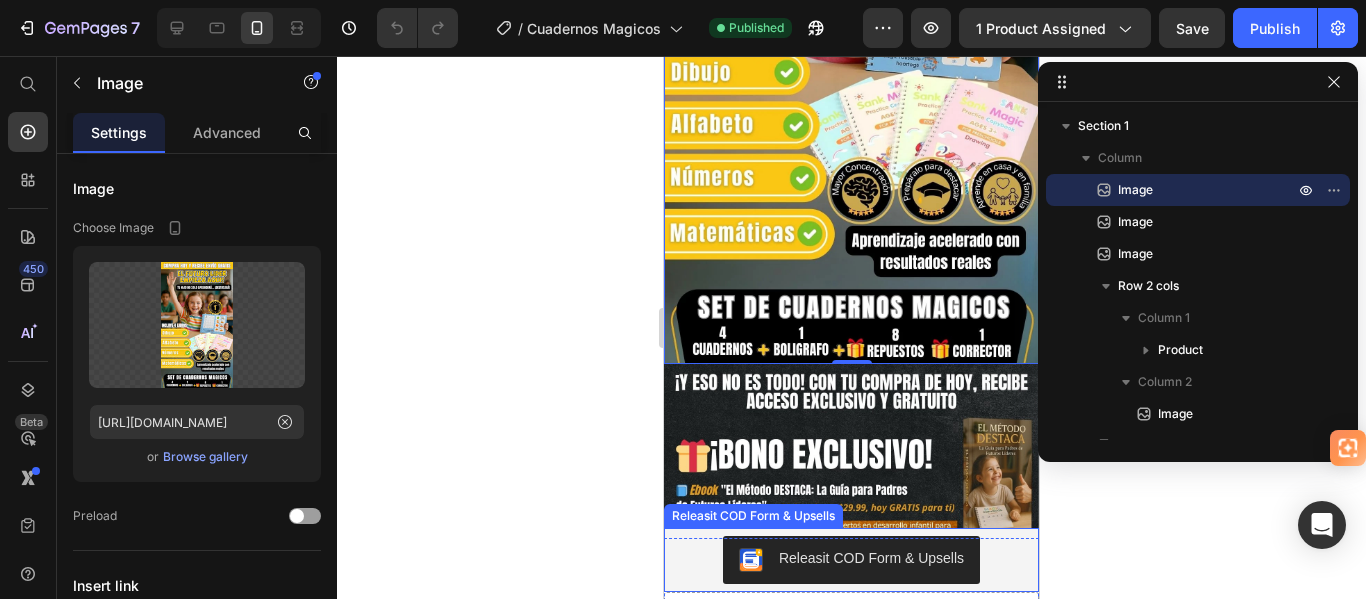 click on "Releasit COD Form & Upsells" at bounding box center (851, 560) 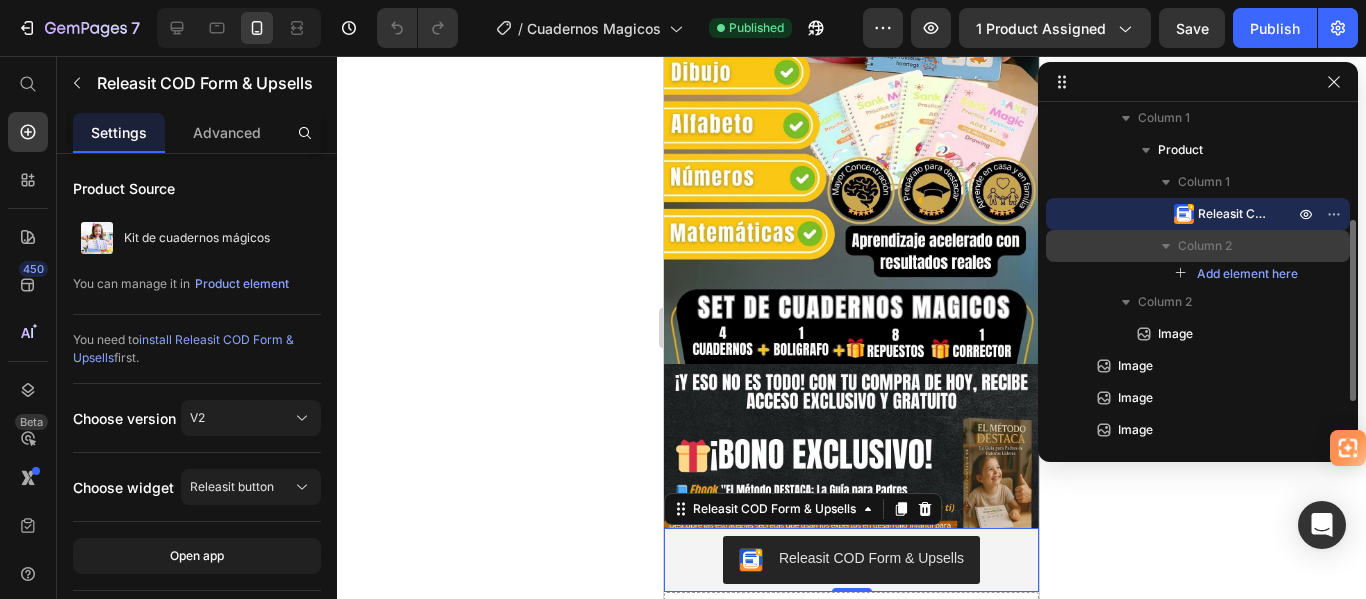 scroll, scrollTop: 270, scrollLeft: 0, axis: vertical 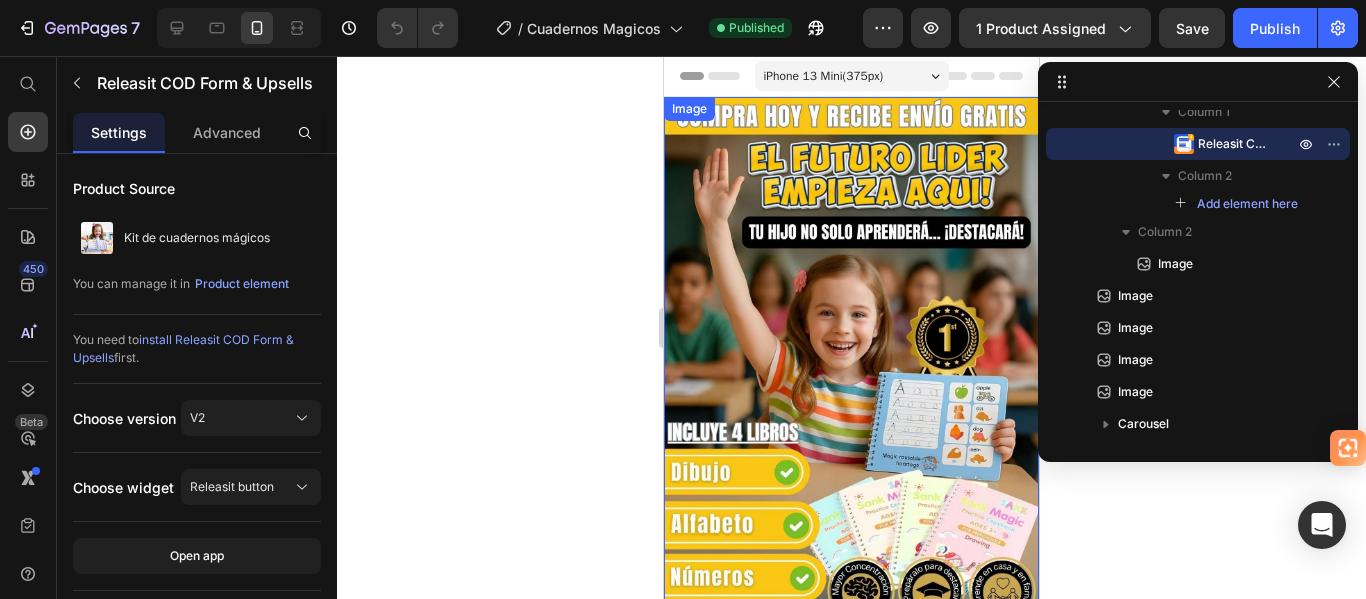 click at bounding box center [851, 430] 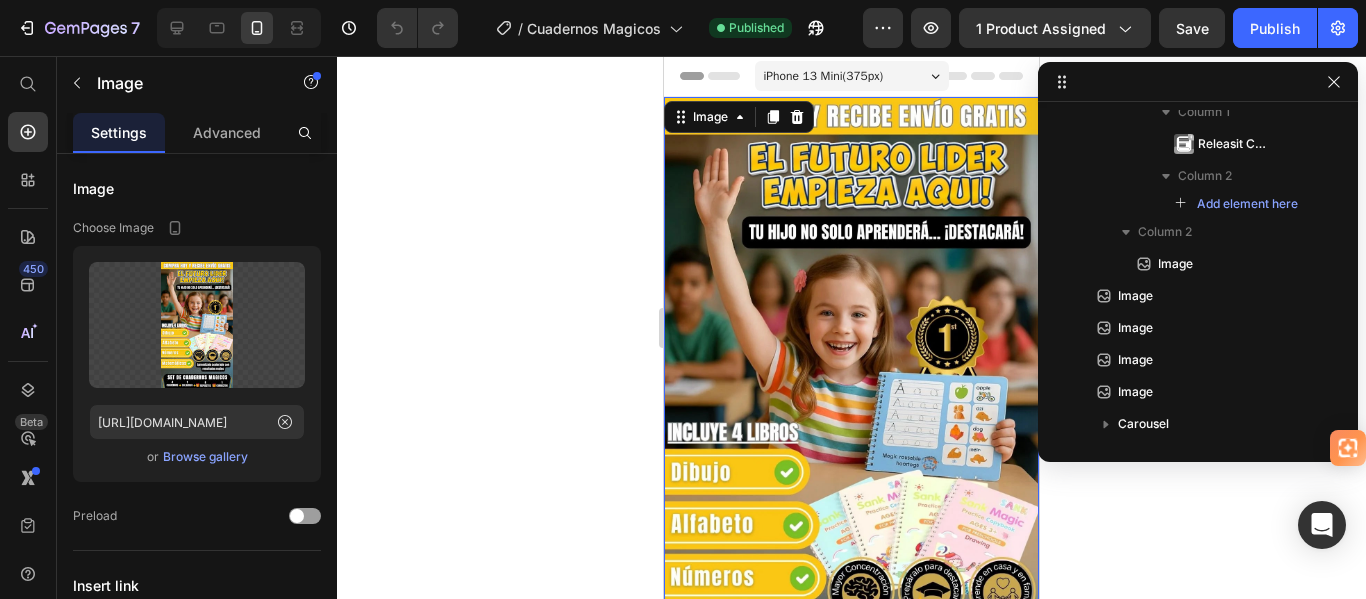 scroll, scrollTop: 0, scrollLeft: 0, axis: both 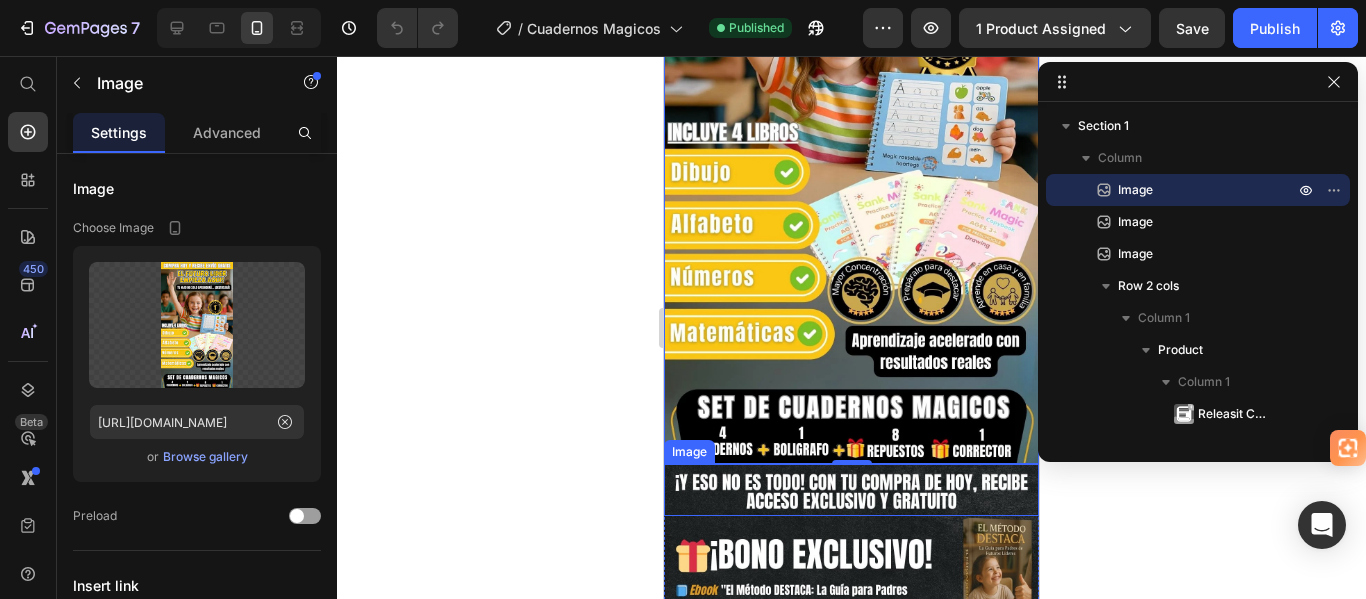 click at bounding box center (851, 490) 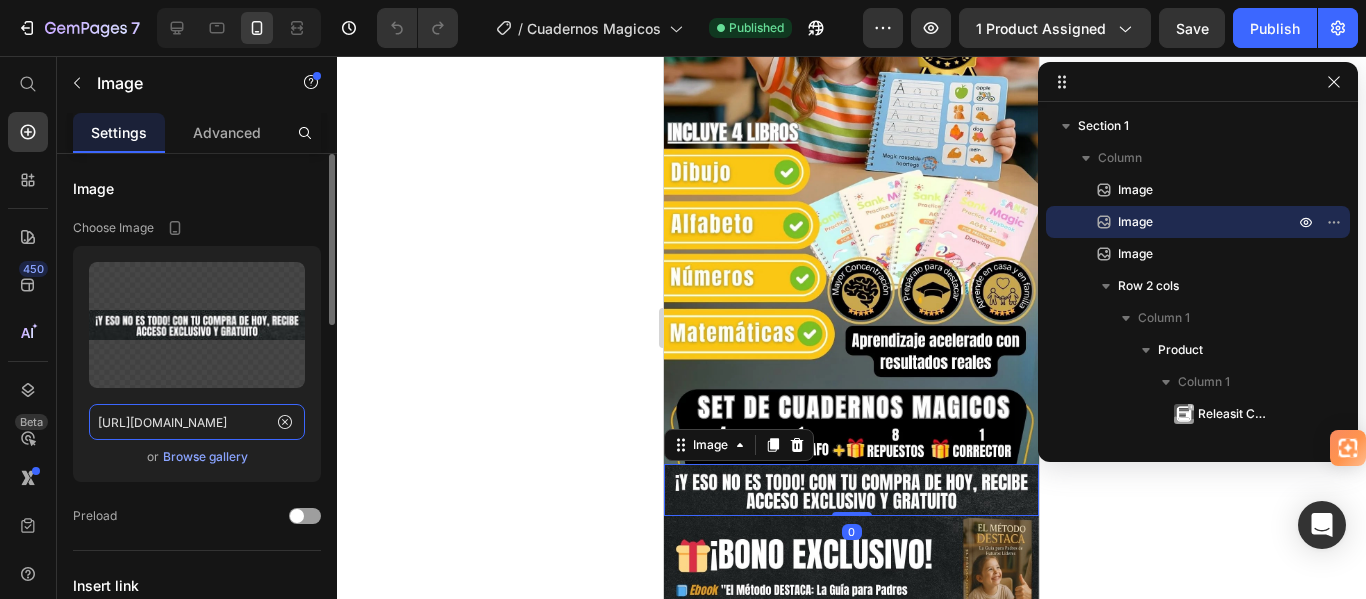 click on "[URL][DOMAIN_NAME]" 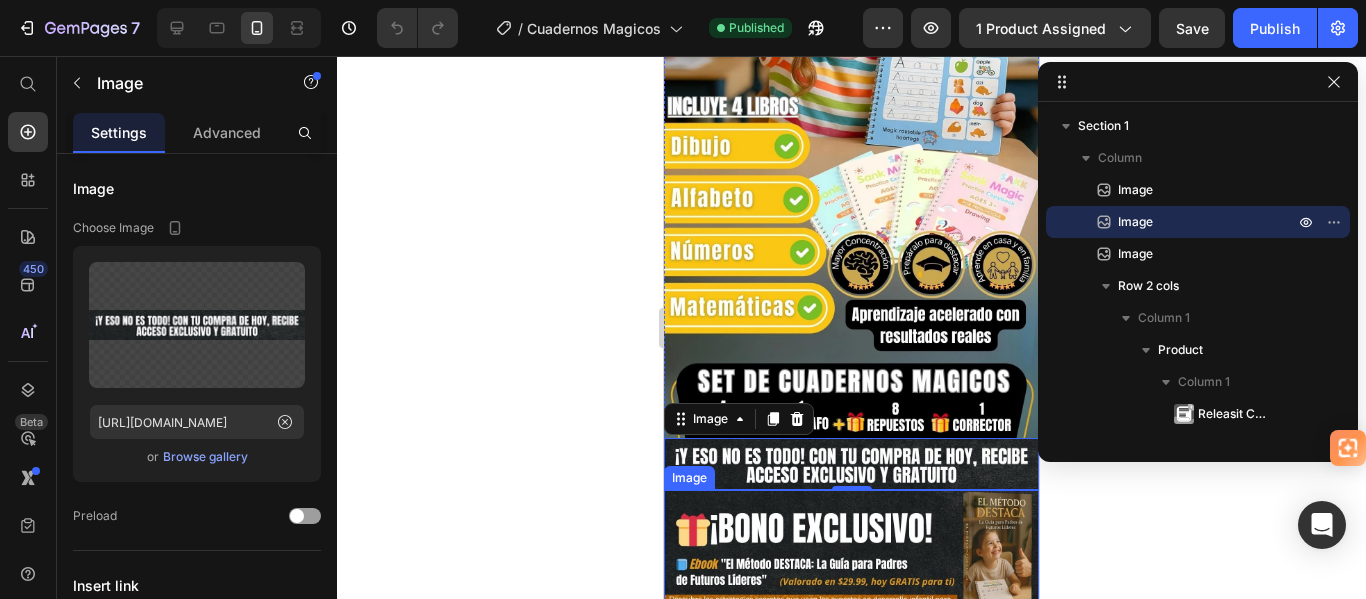 scroll, scrollTop: 400, scrollLeft: 0, axis: vertical 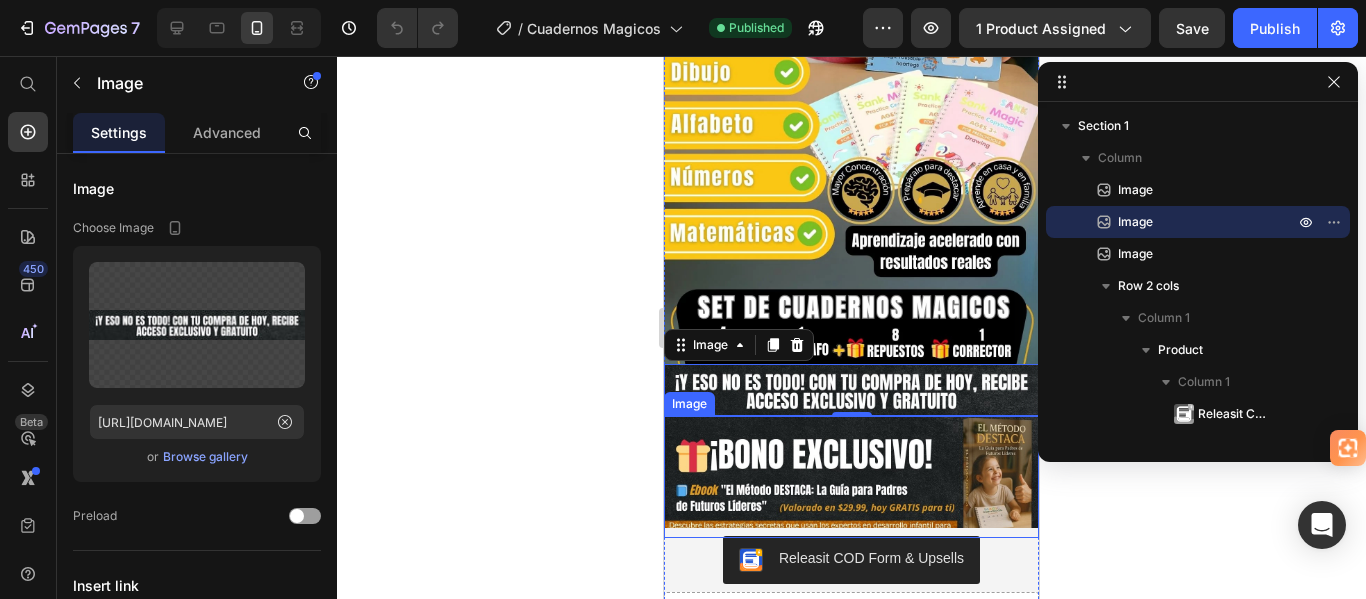 click at bounding box center [851, 477] 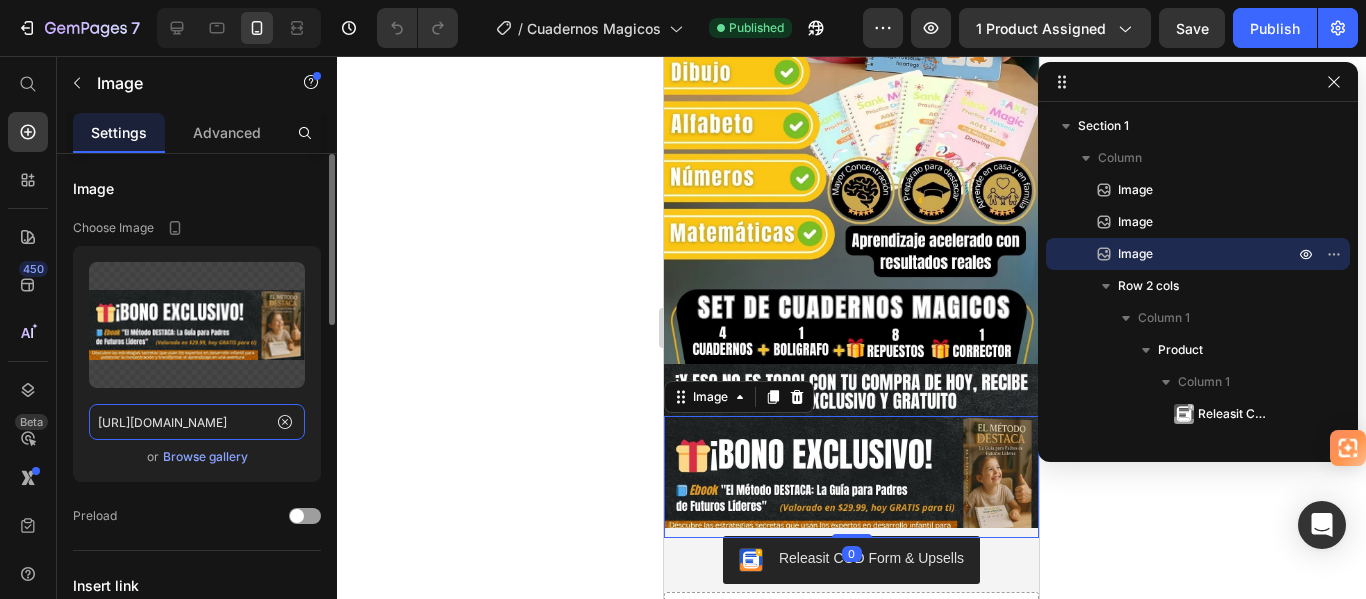 click on "[URL][DOMAIN_NAME]" 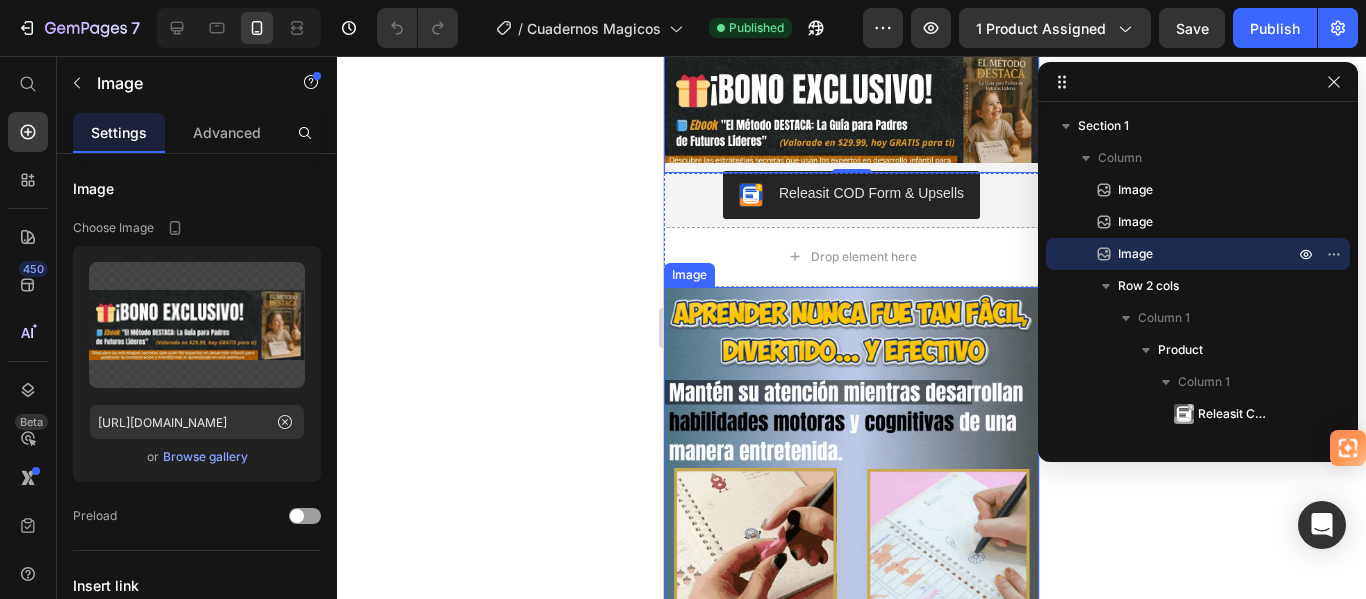 scroll, scrollTop: 800, scrollLeft: 0, axis: vertical 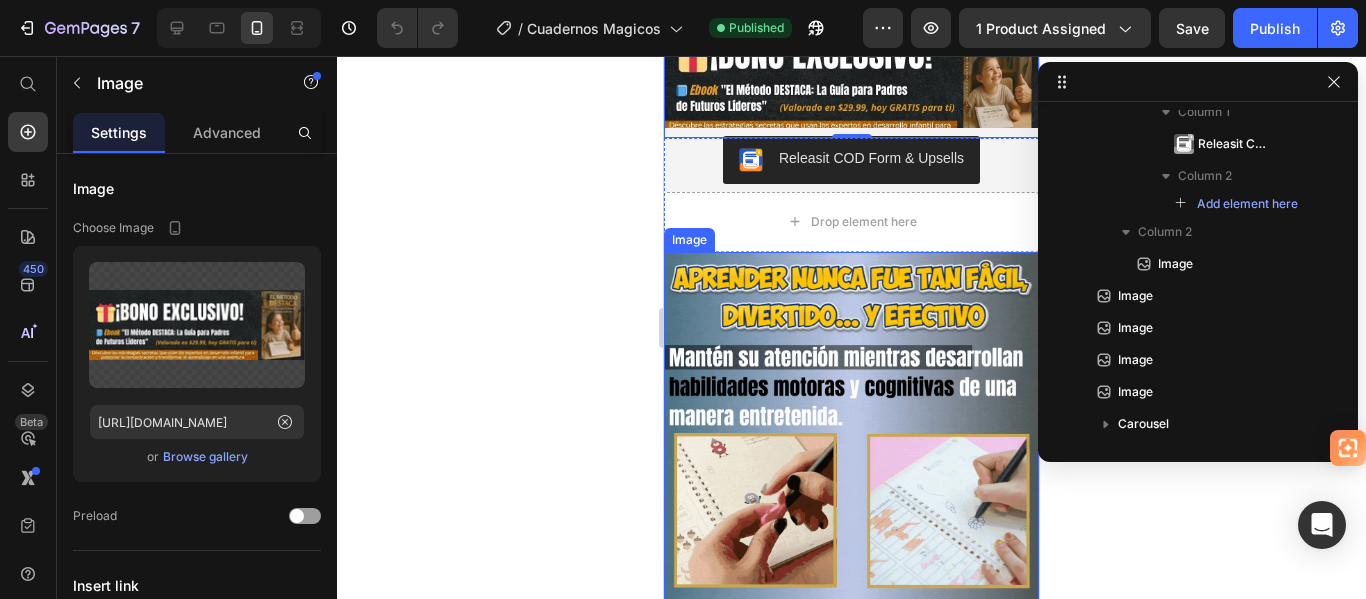 click at bounding box center [851, 585] 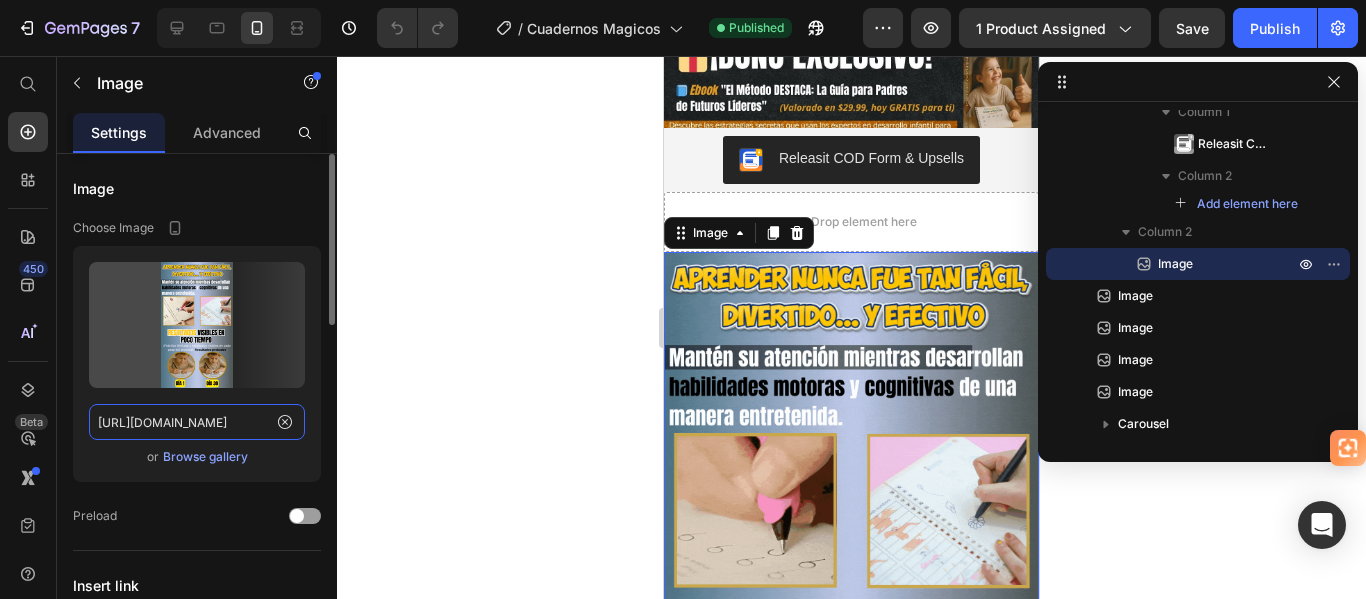 click on "[URL][DOMAIN_NAME]" 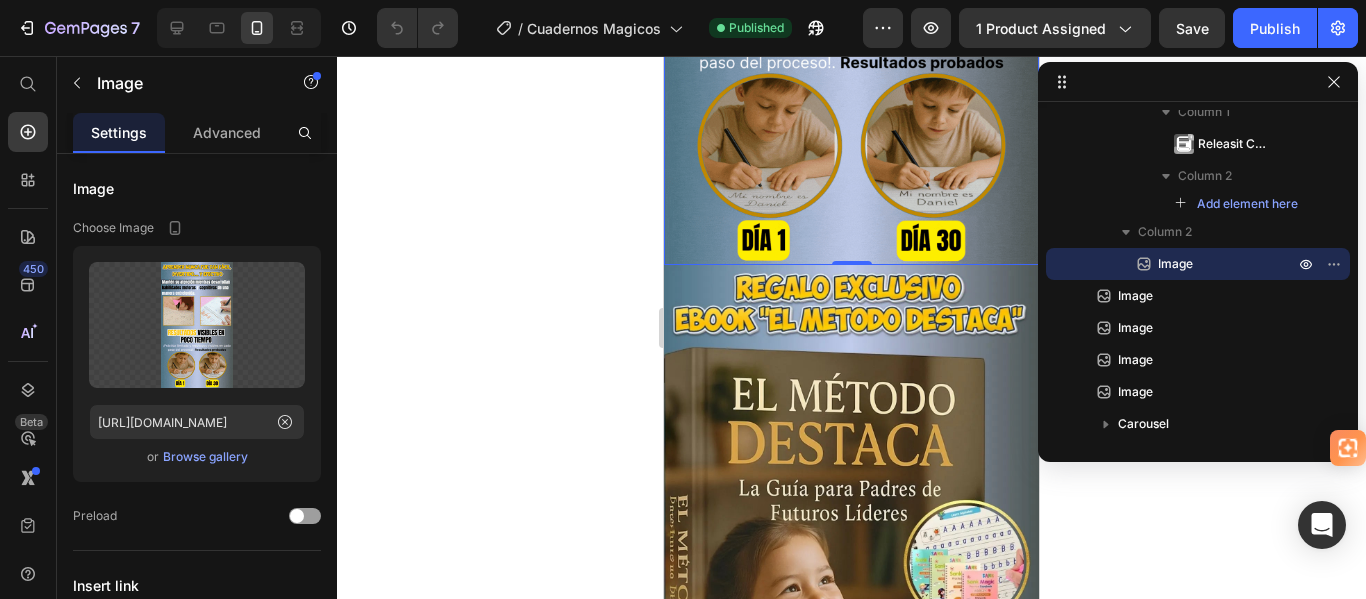scroll, scrollTop: 1500, scrollLeft: 0, axis: vertical 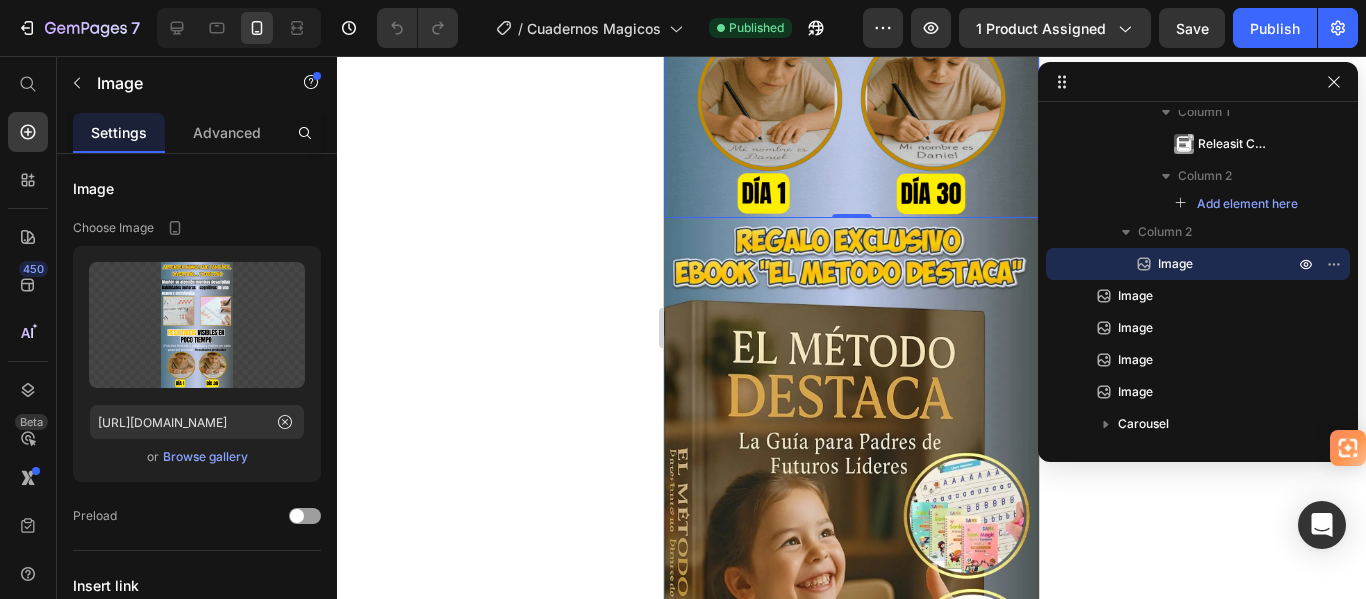 click at bounding box center (851, 551) 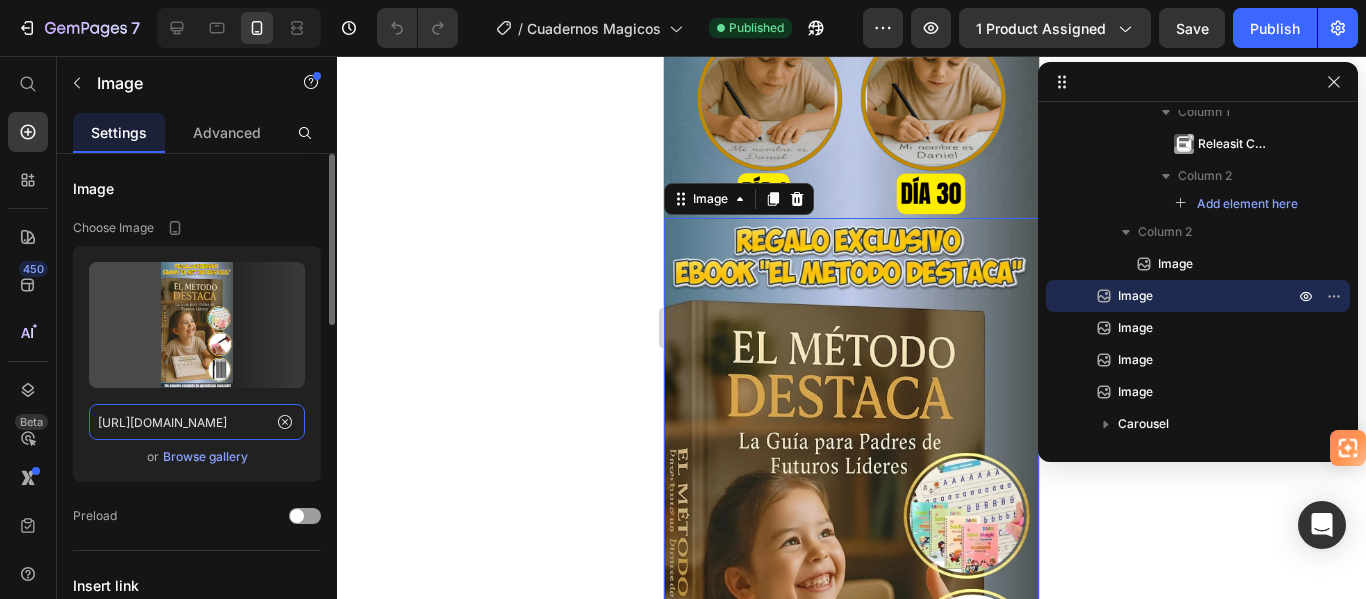click on "[URL][DOMAIN_NAME]" 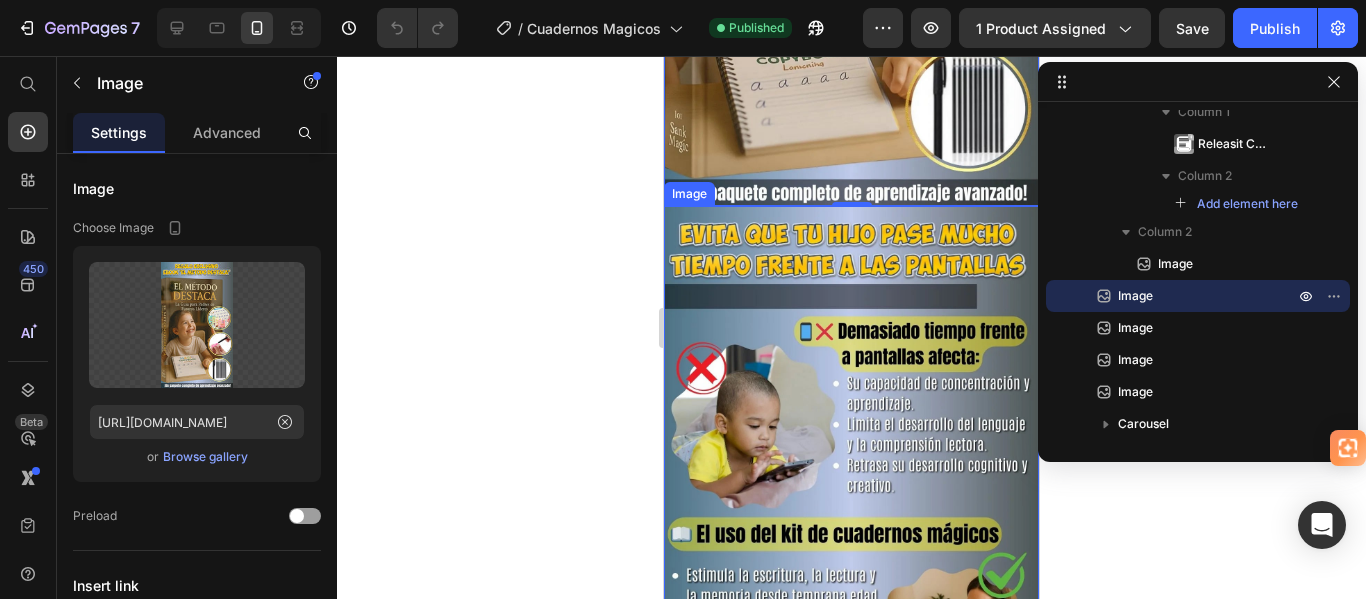 scroll, scrollTop: 2200, scrollLeft: 0, axis: vertical 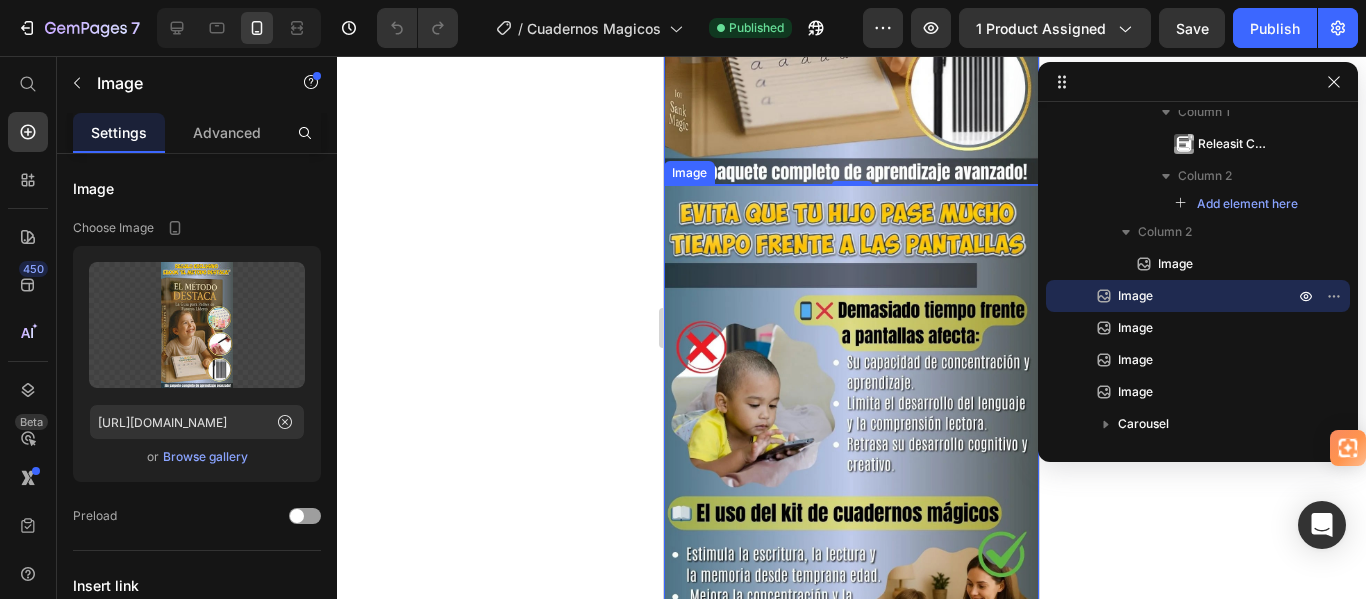 click at bounding box center (851, 518) 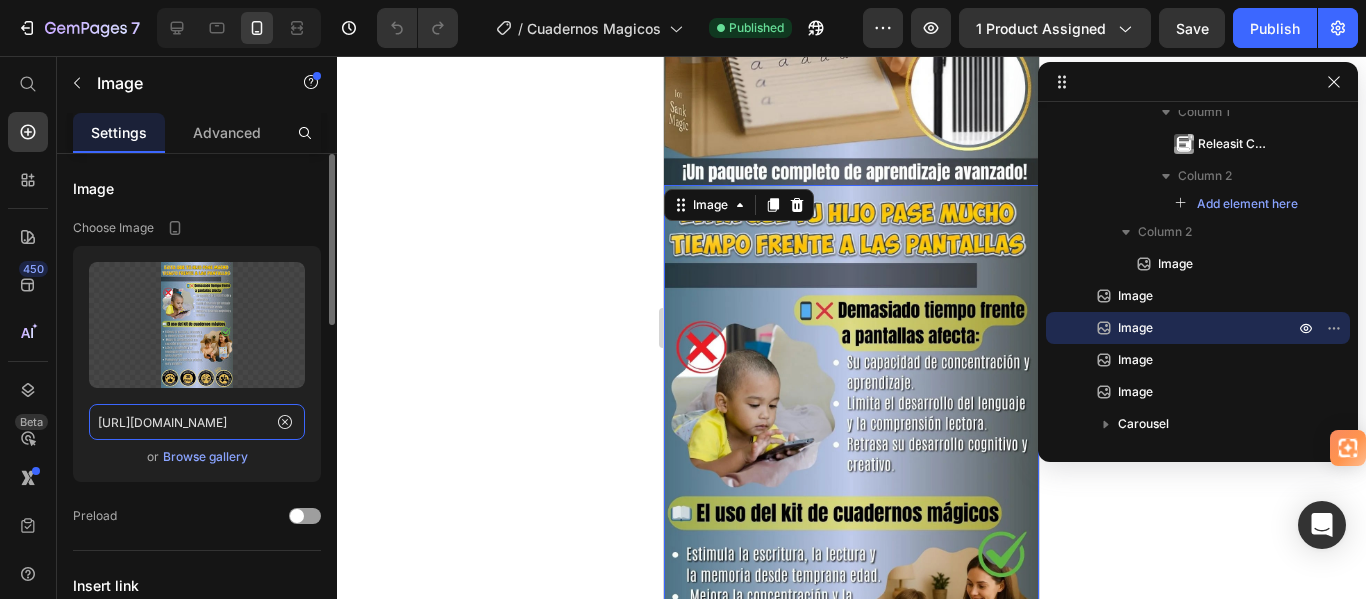 click on "[URL][DOMAIN_NAME]" 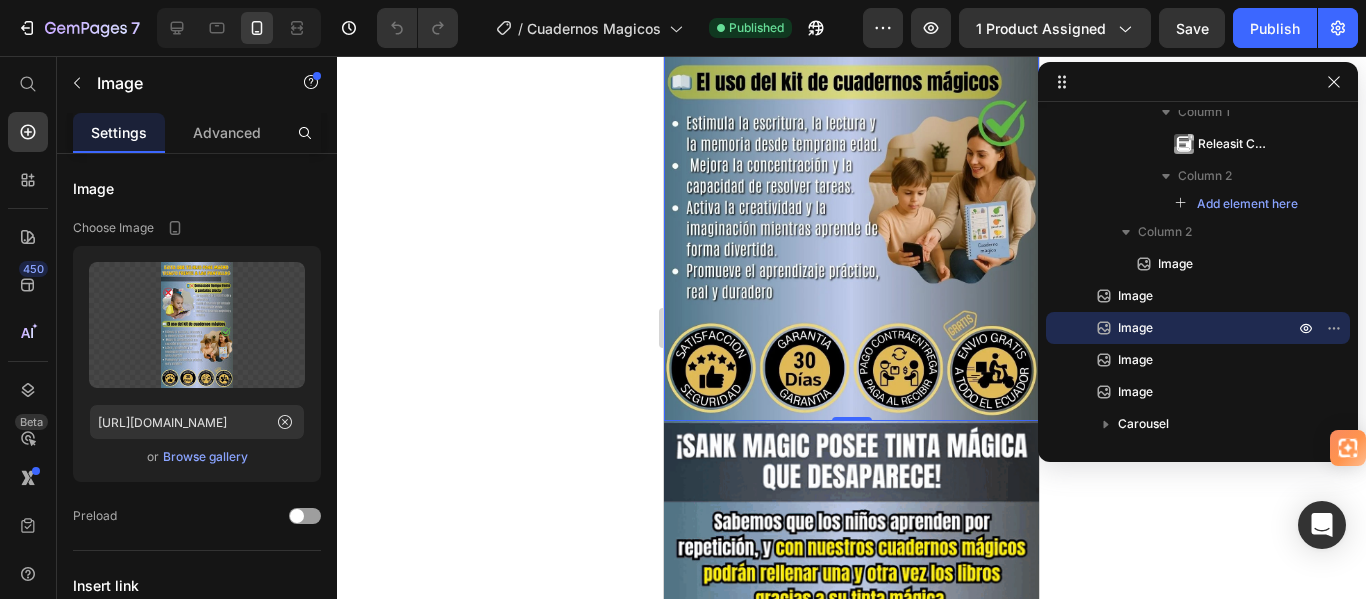 scroll, scrollTop: 2700, scrollLeft: 0, axis: vertical 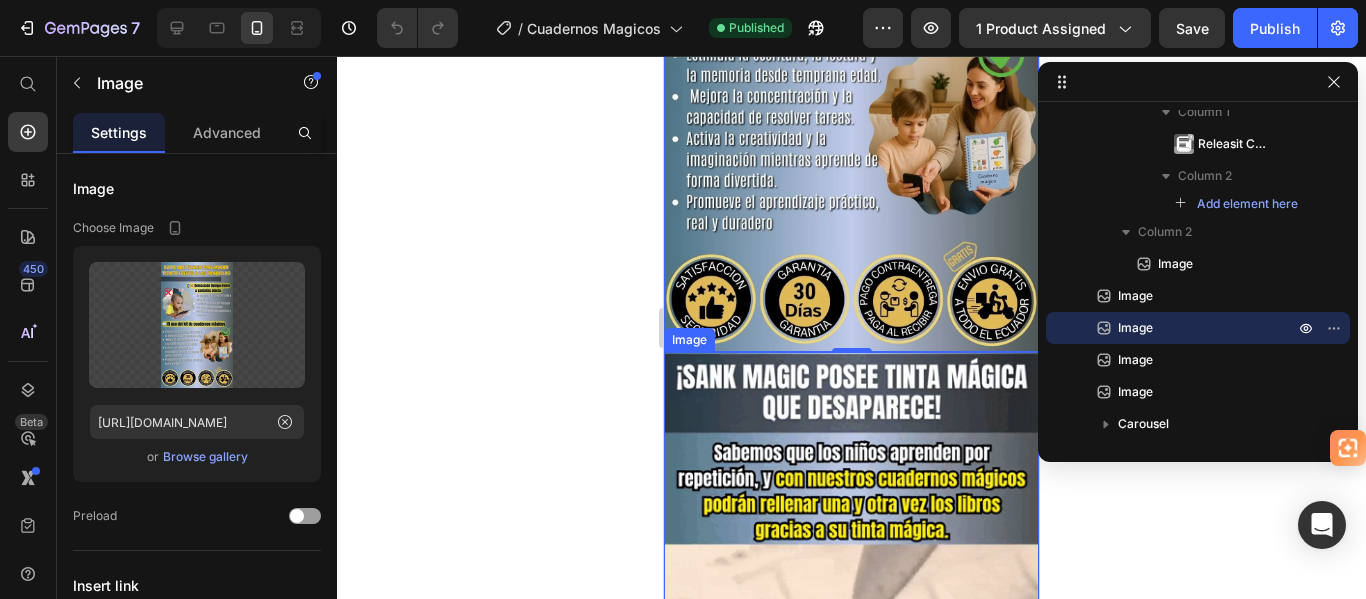 click at bounding box center (851, 686) 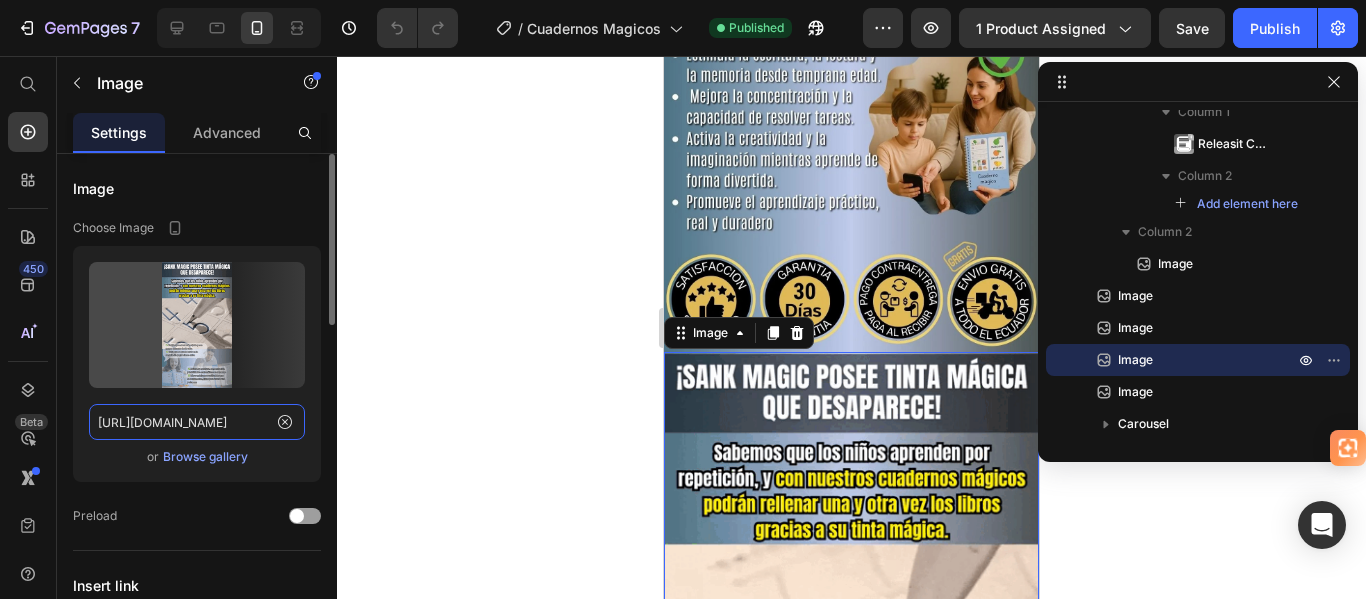 click on "[URL][DOMAIN_NAME]" 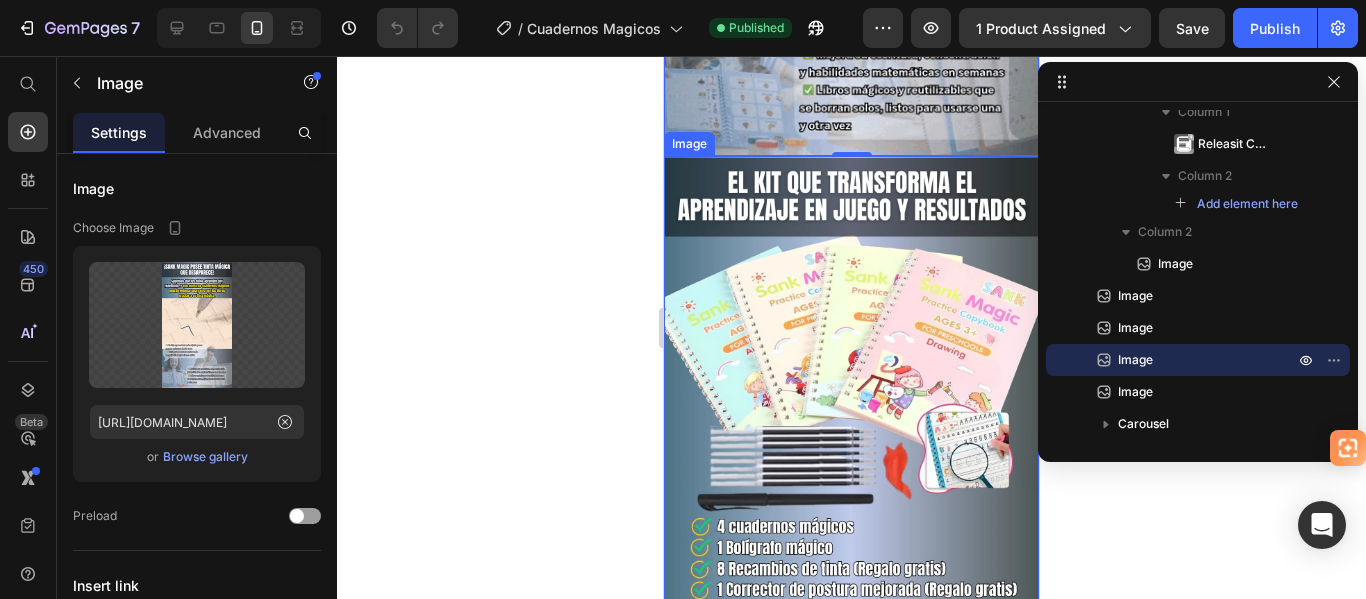 scroll, scrollTop: 3600, scrollLeft: 0, axis: vertical 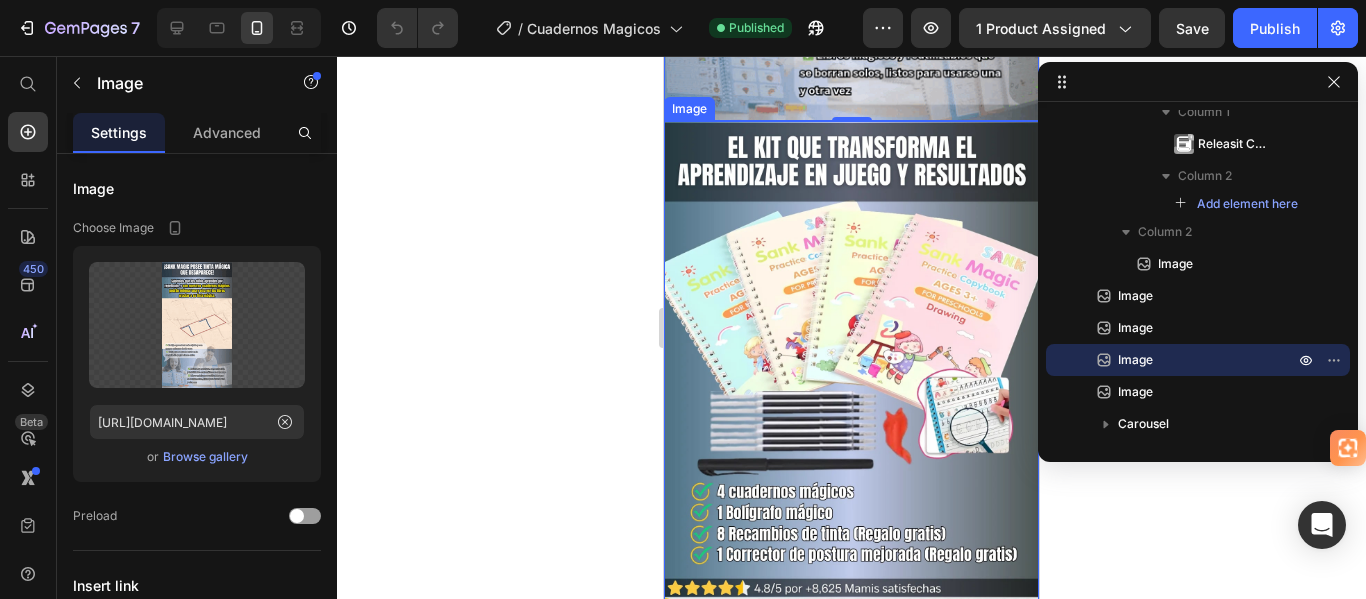 click at bounding box center (851, 454) 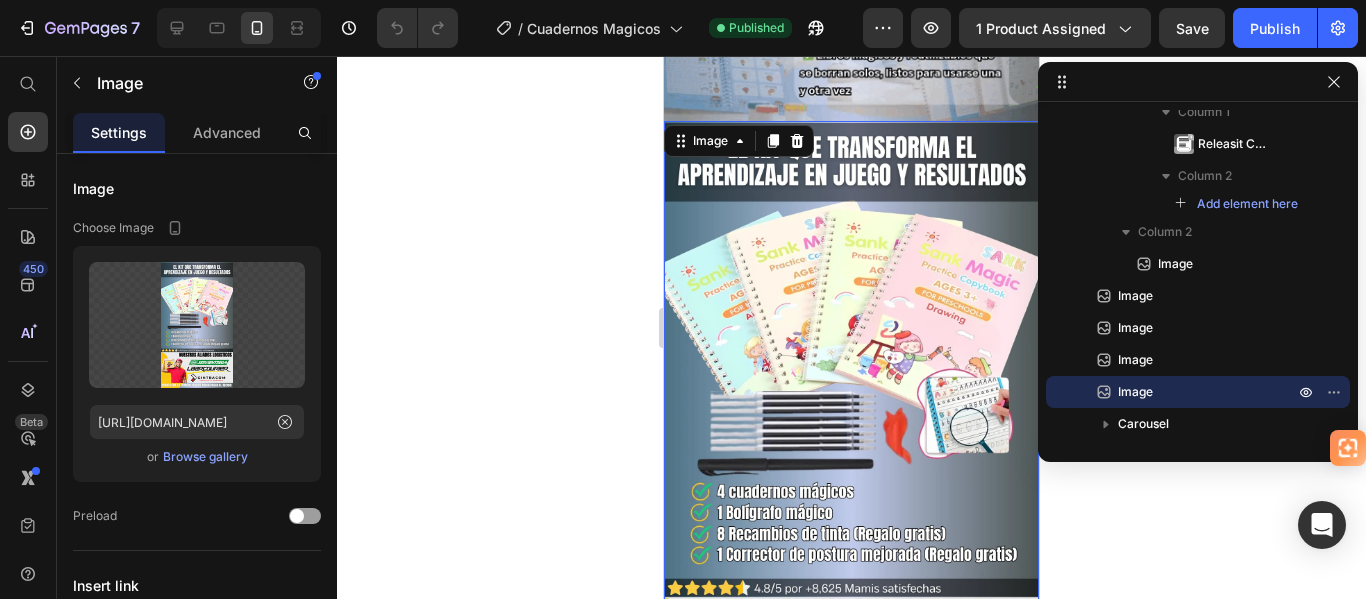 scroll, scrollTop: 3700, scrollLeft: 0, axis: vertical 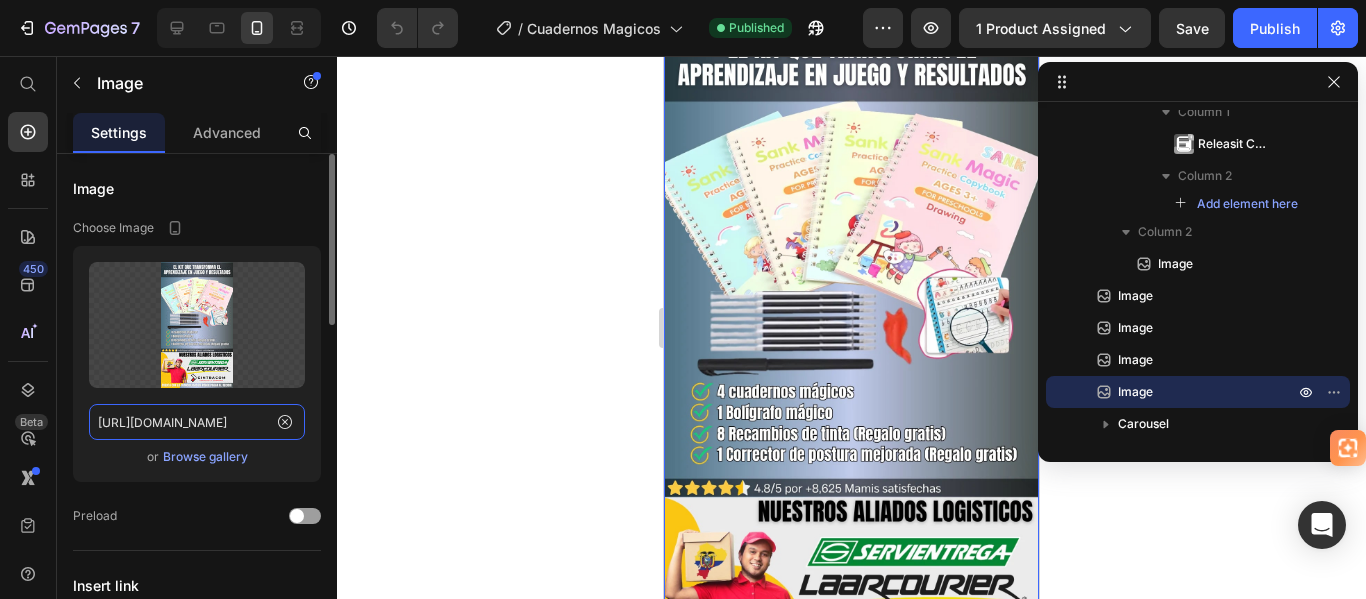 click on "[URL][DOMAIN_NAME]" 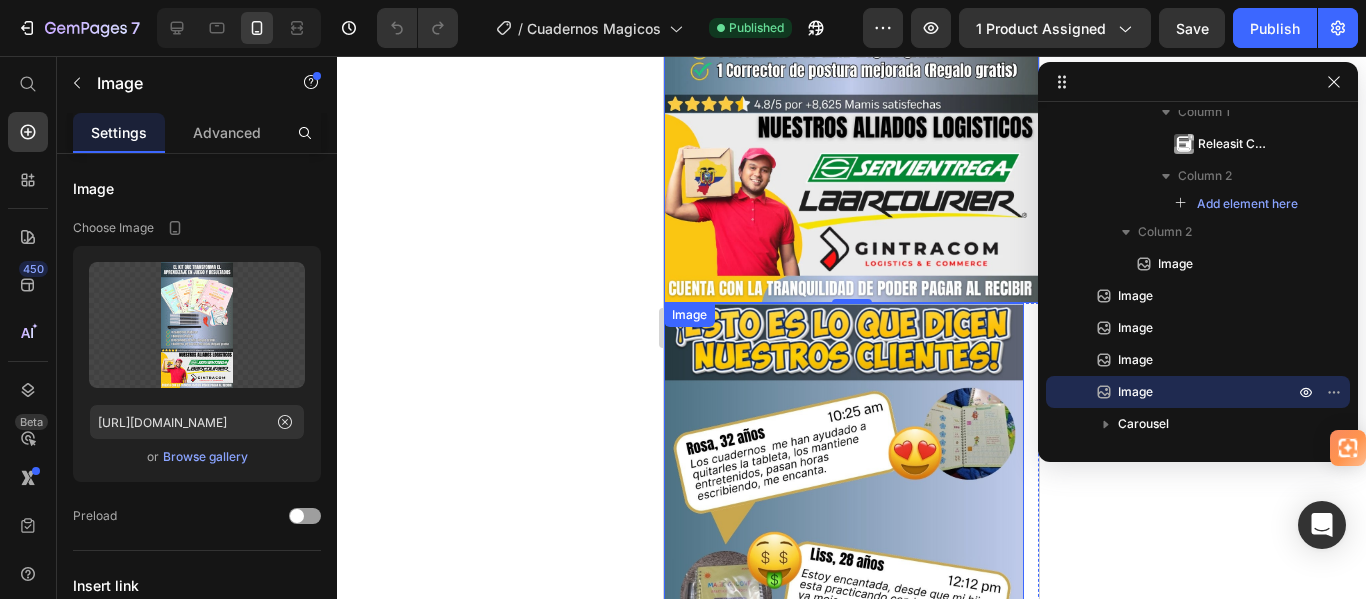 scroll, scrollTop: 4100, scrollLeft: 0, axis: vertical 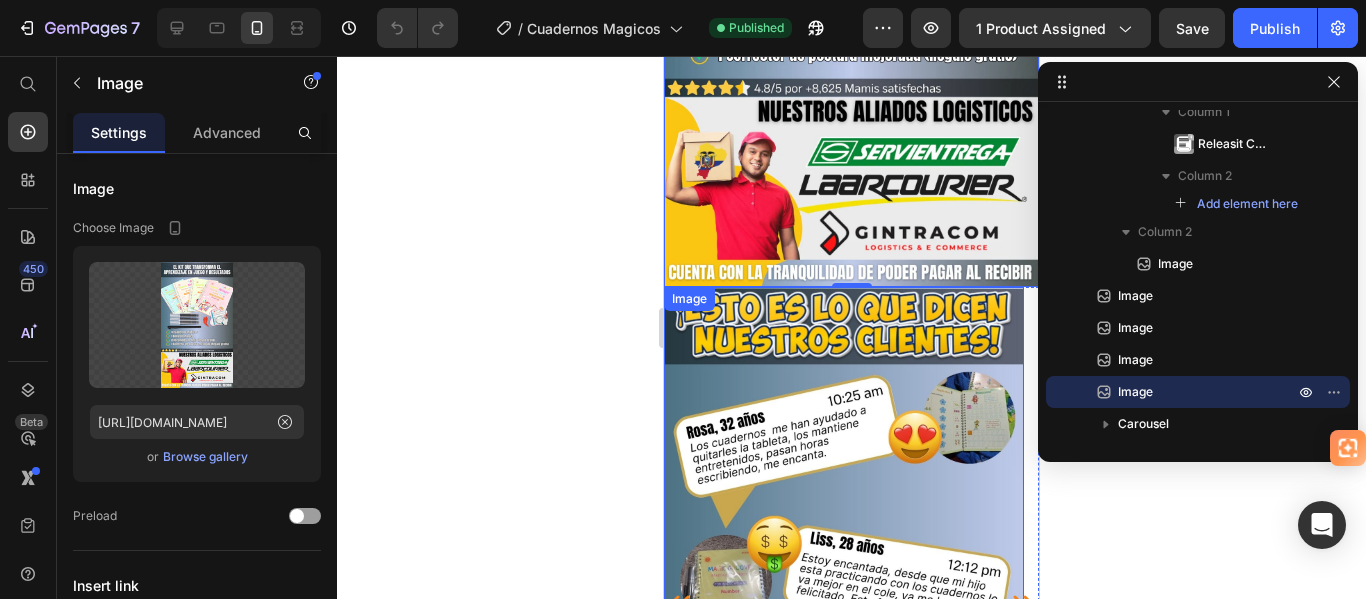 click at bounding box center (844, 607) 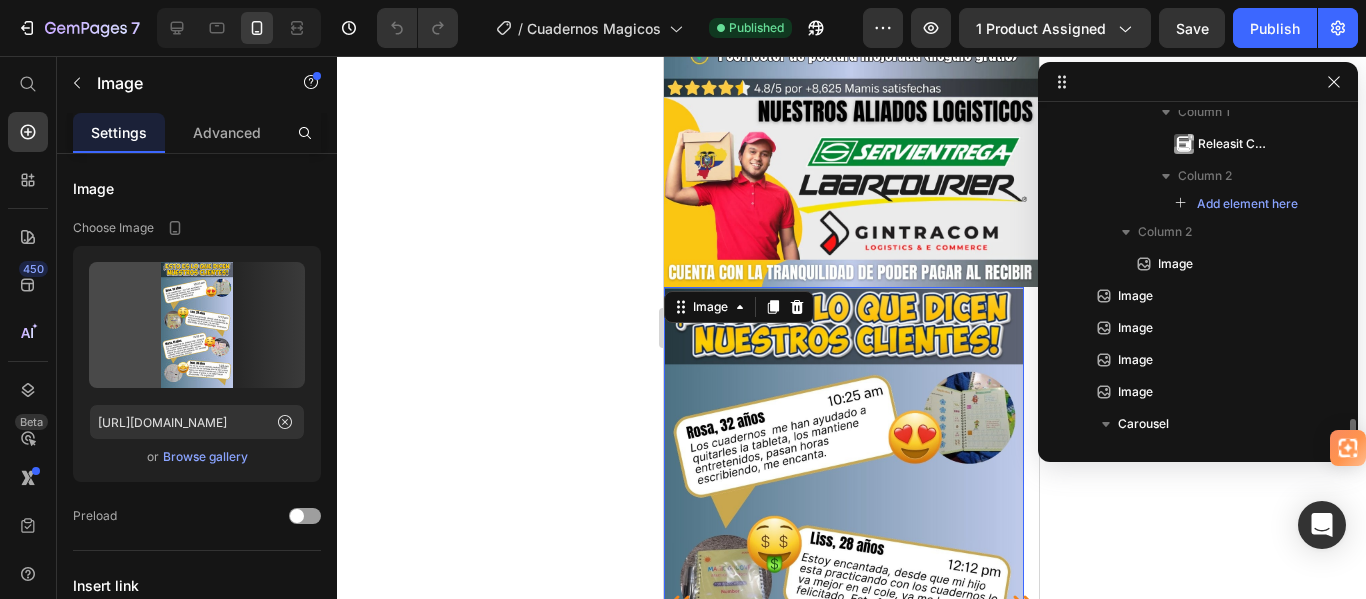 scroll, scrollTop: 398, scrollLeft: 0, axis: vertical 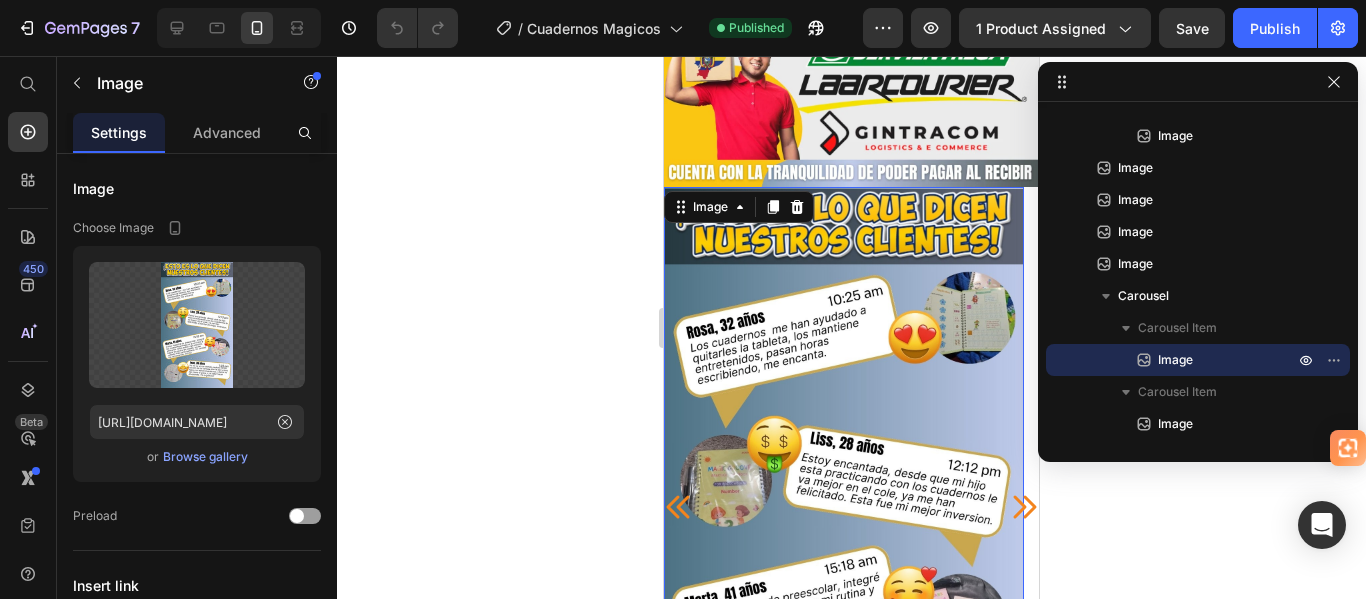 click at bounding box center [844, 507] 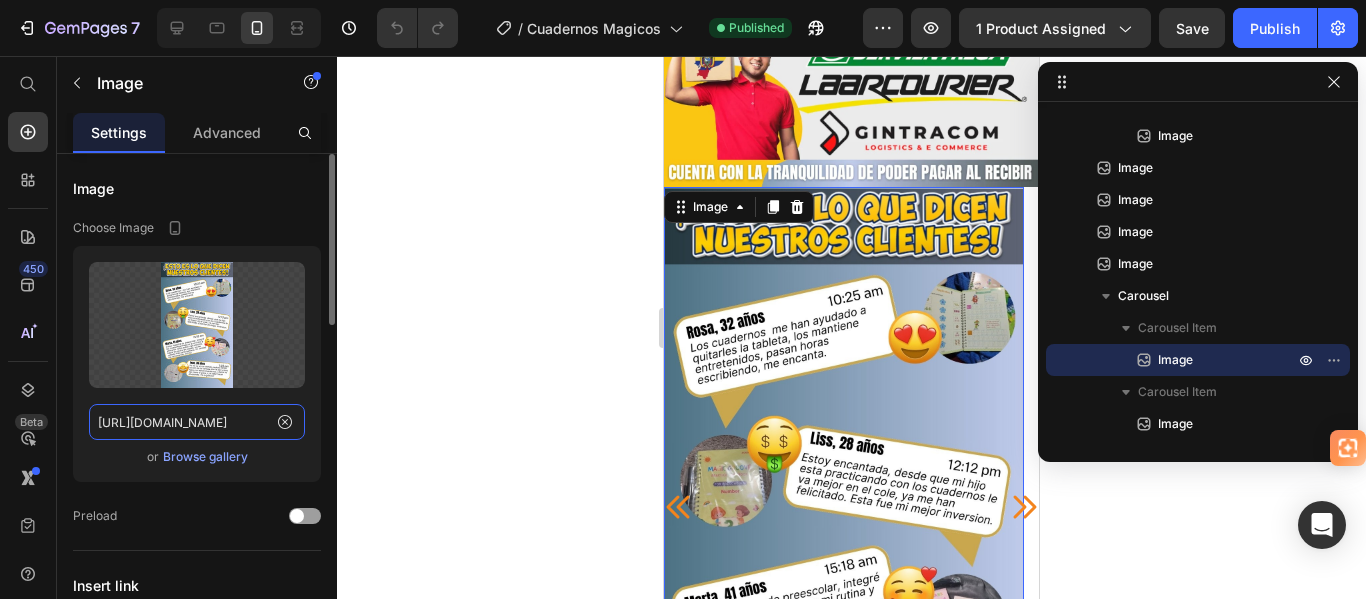 click on "[URL][DOMAIN_NAME]" 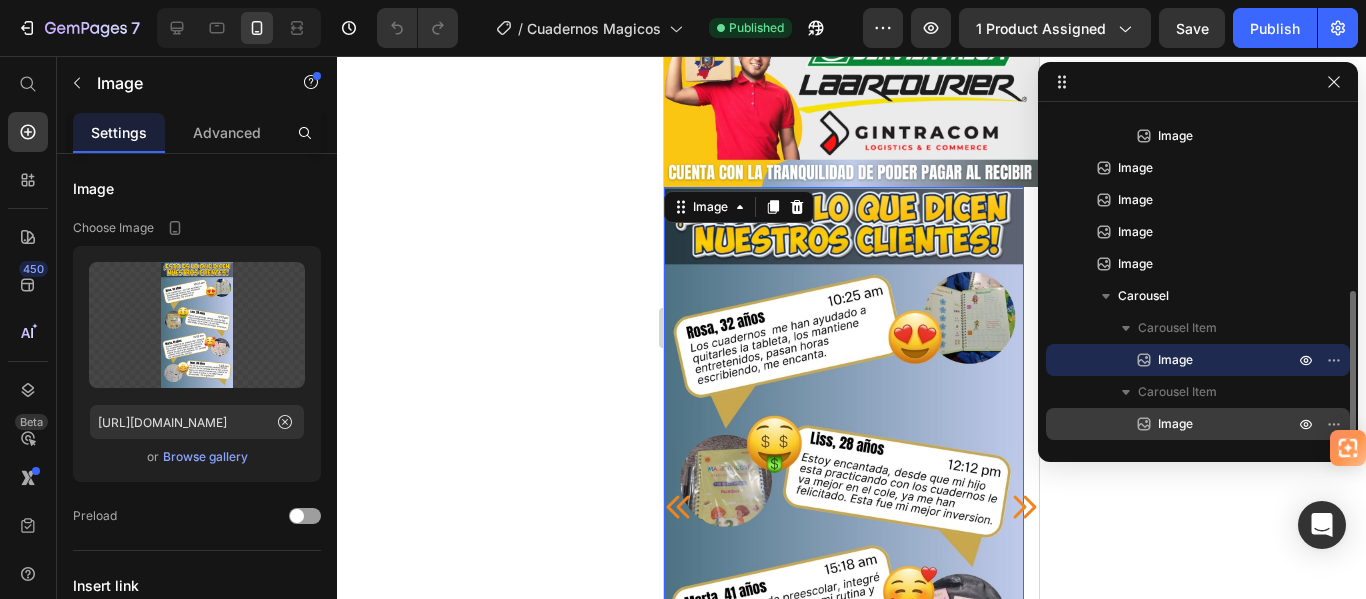click 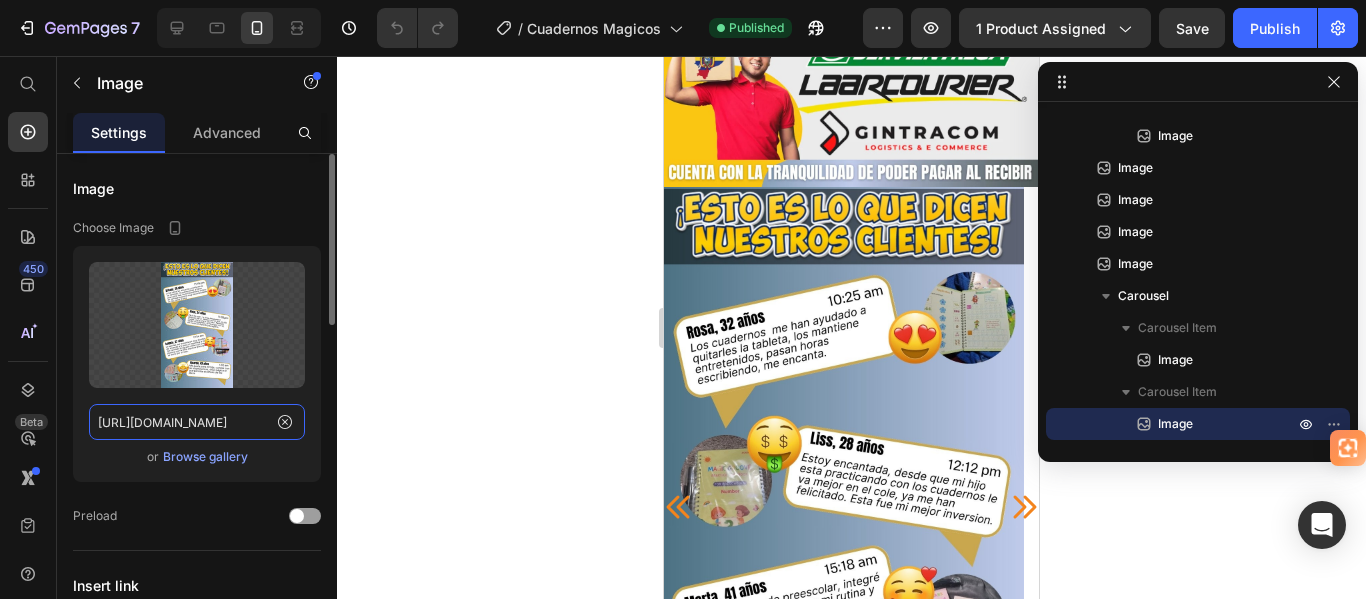 click on "[URL][DOMAIN_NAME]" 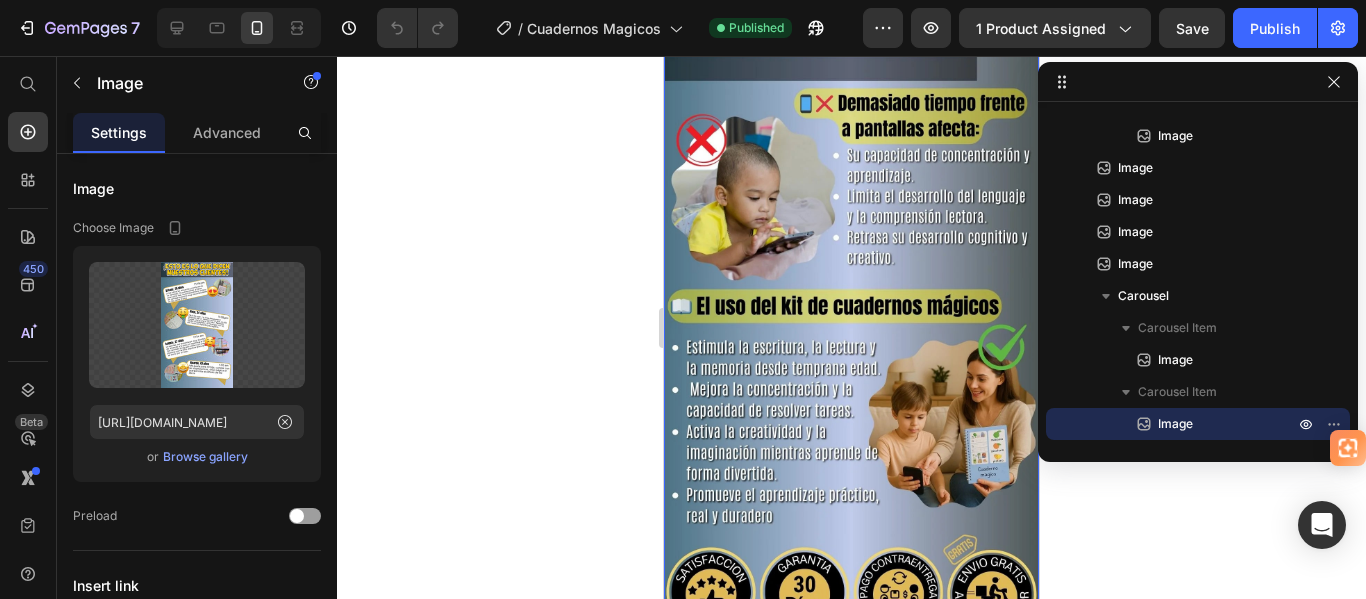 scroll, scrollTop: 2017, scrollLeft: 0, axis: vertical 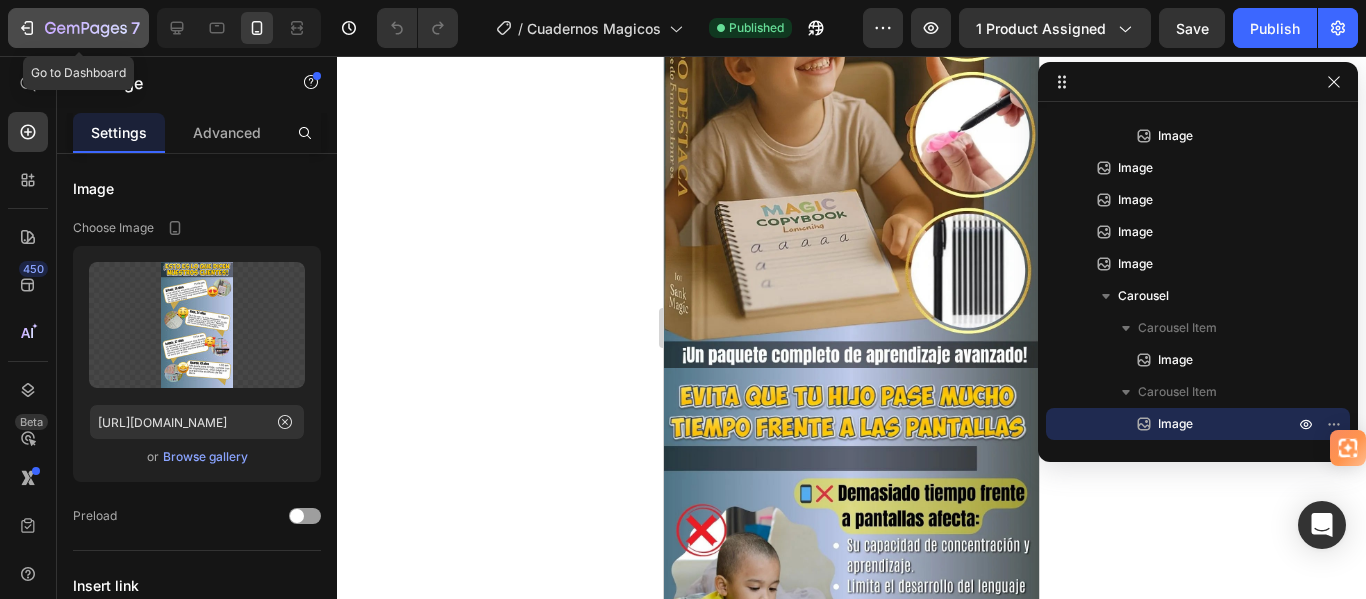 click 